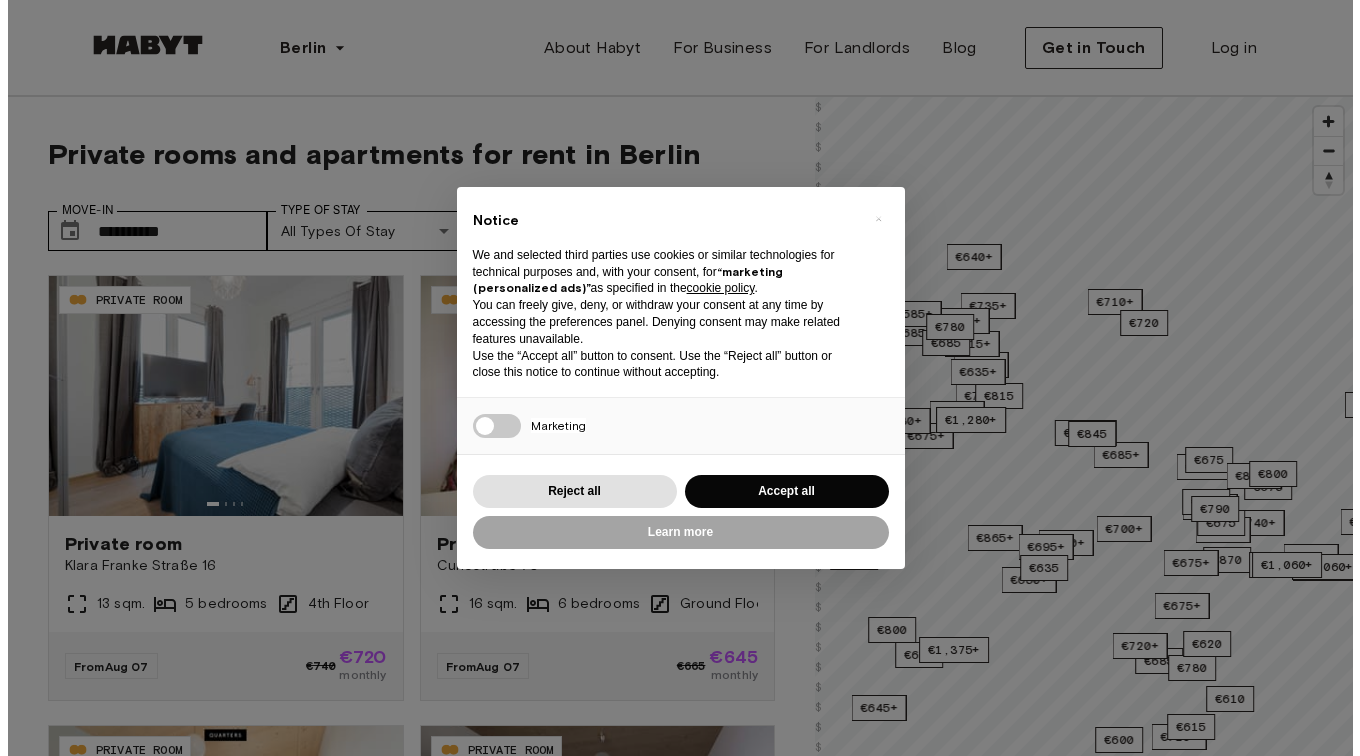 scroll, scrollTop: 0, scrollLeft: 0, axis: both 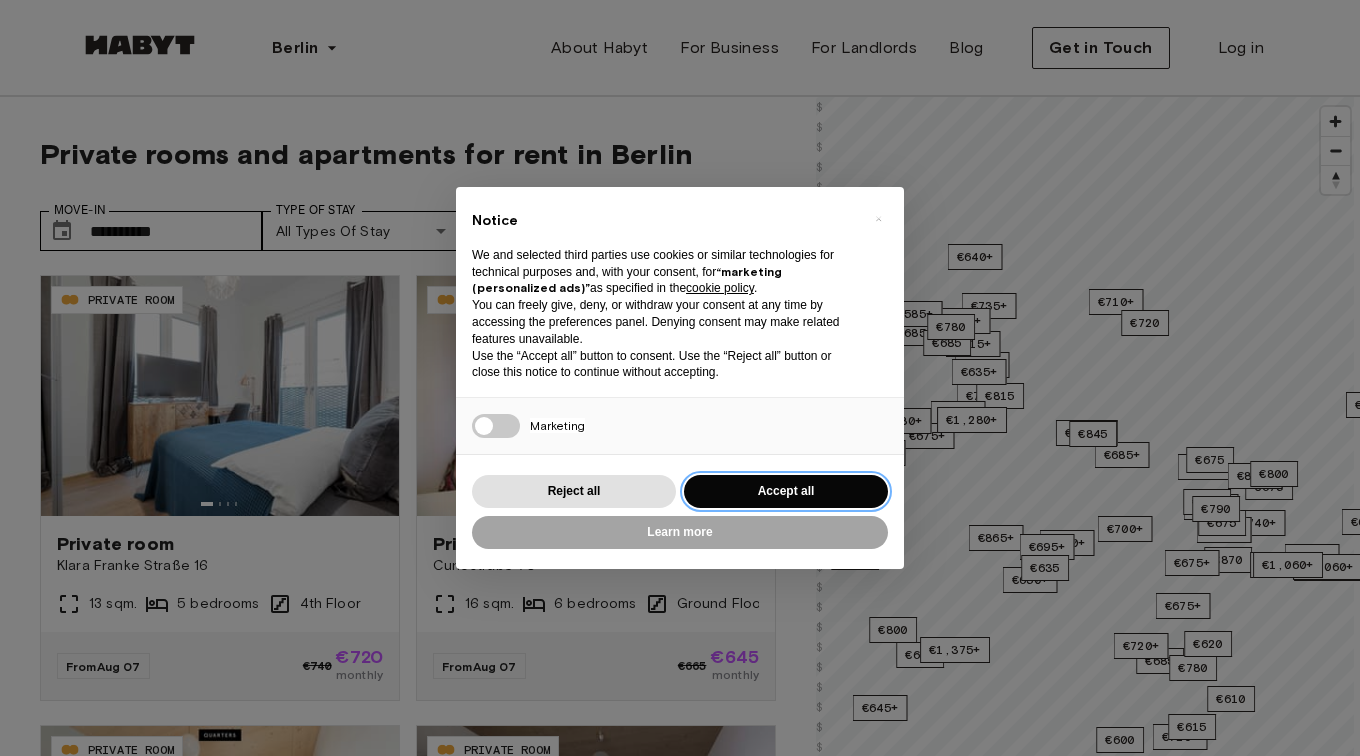 click on "Accept all" at bounding box center [786, 491] 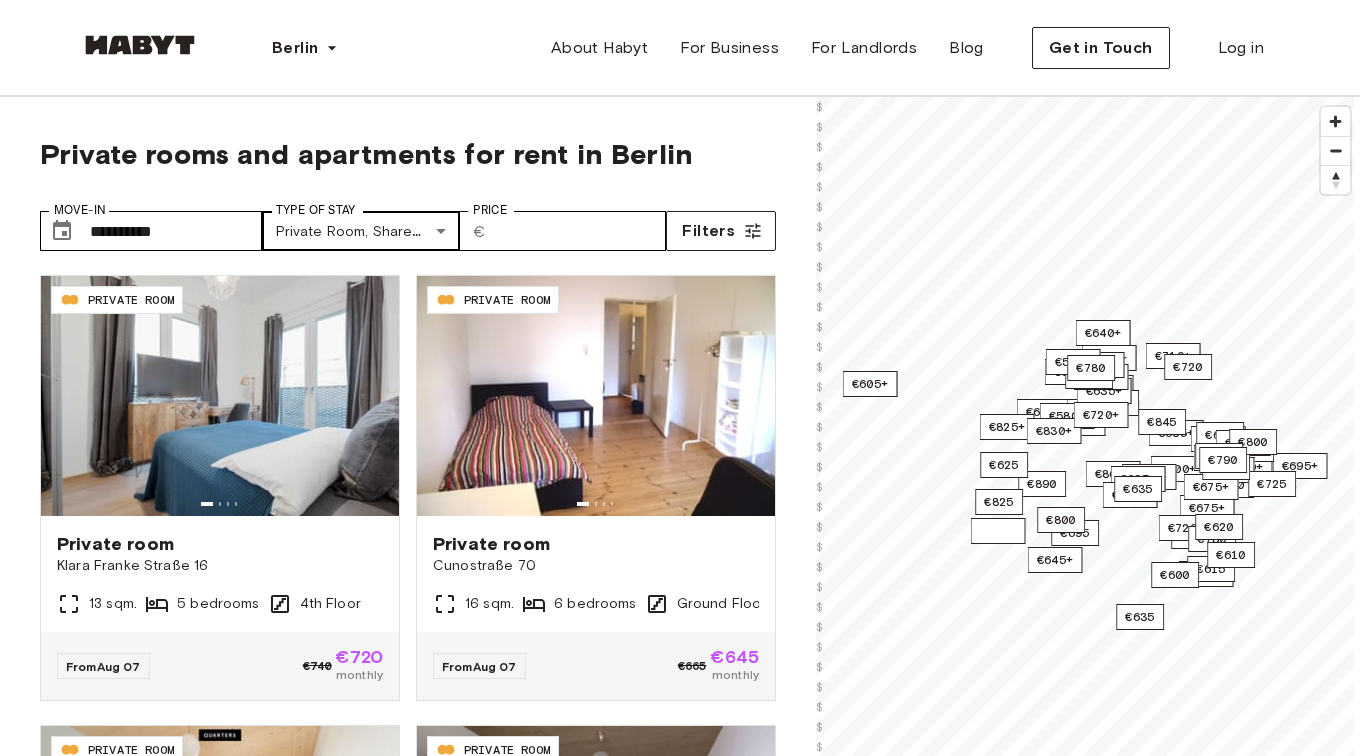 click on "**********" at bounding box center [680, 2442] 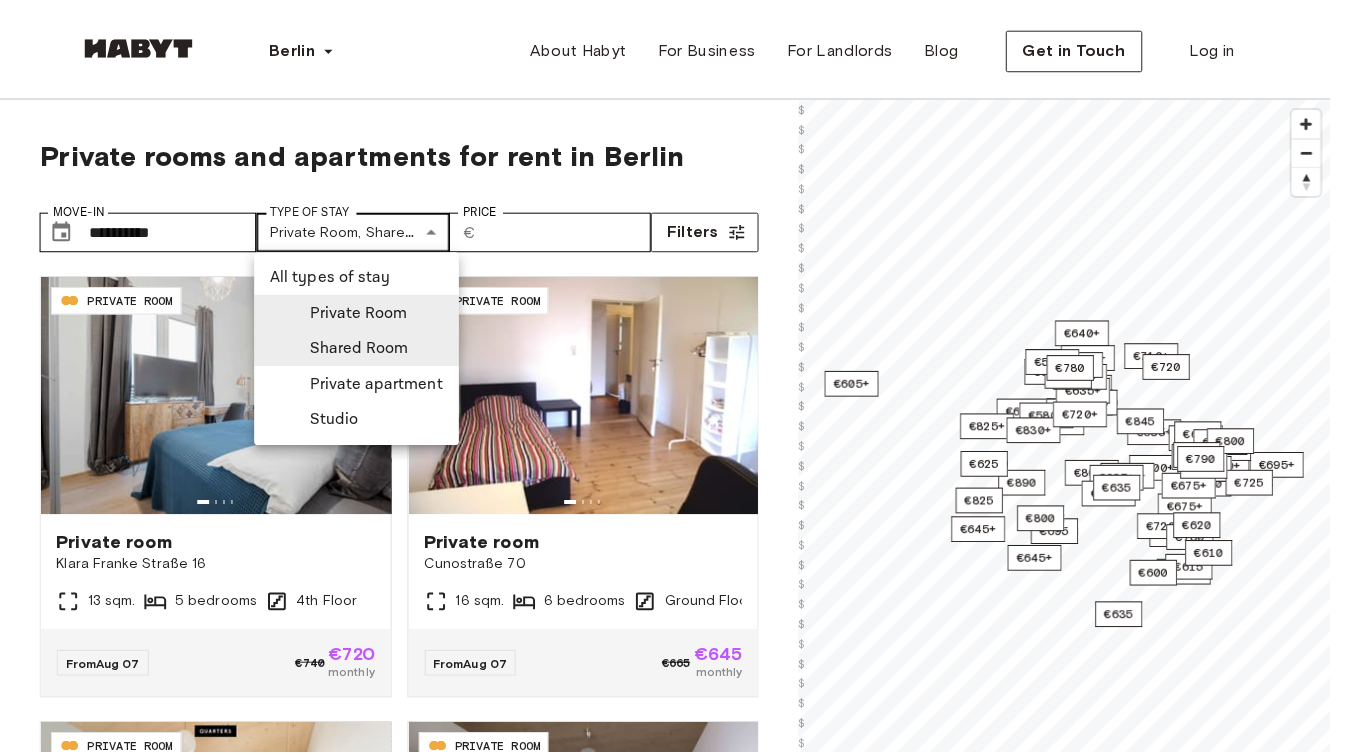 scroll, scrollTop: 0, scrollLeft: 0, axis: both 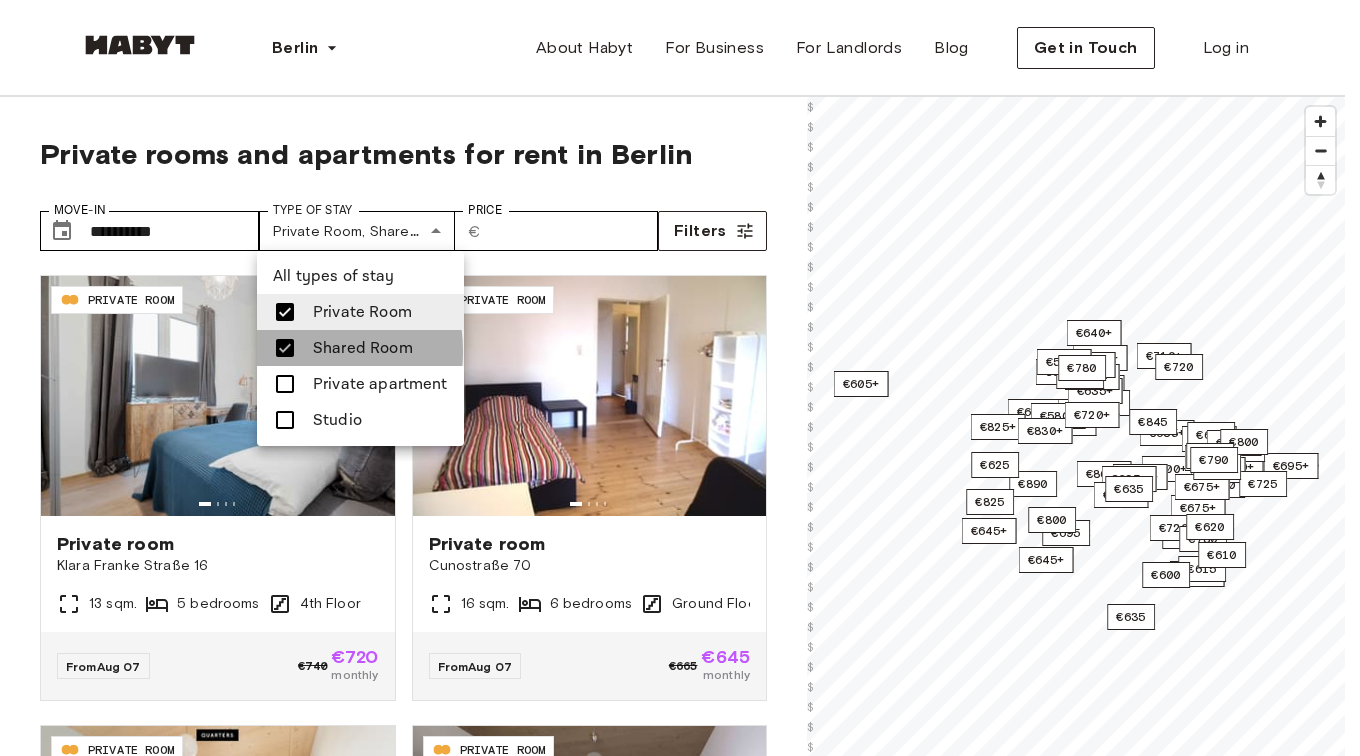 click at bounding box center (285, 348) 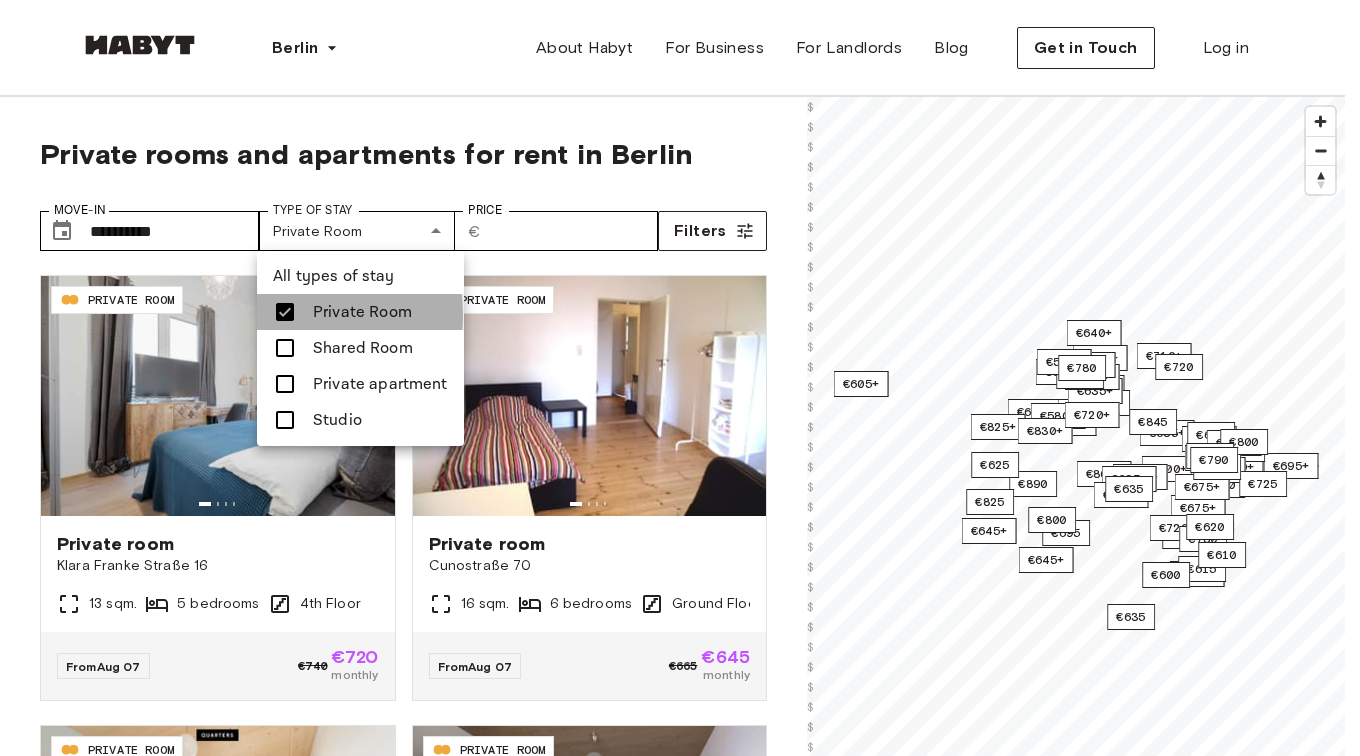 click at bounding box center [285, 312] 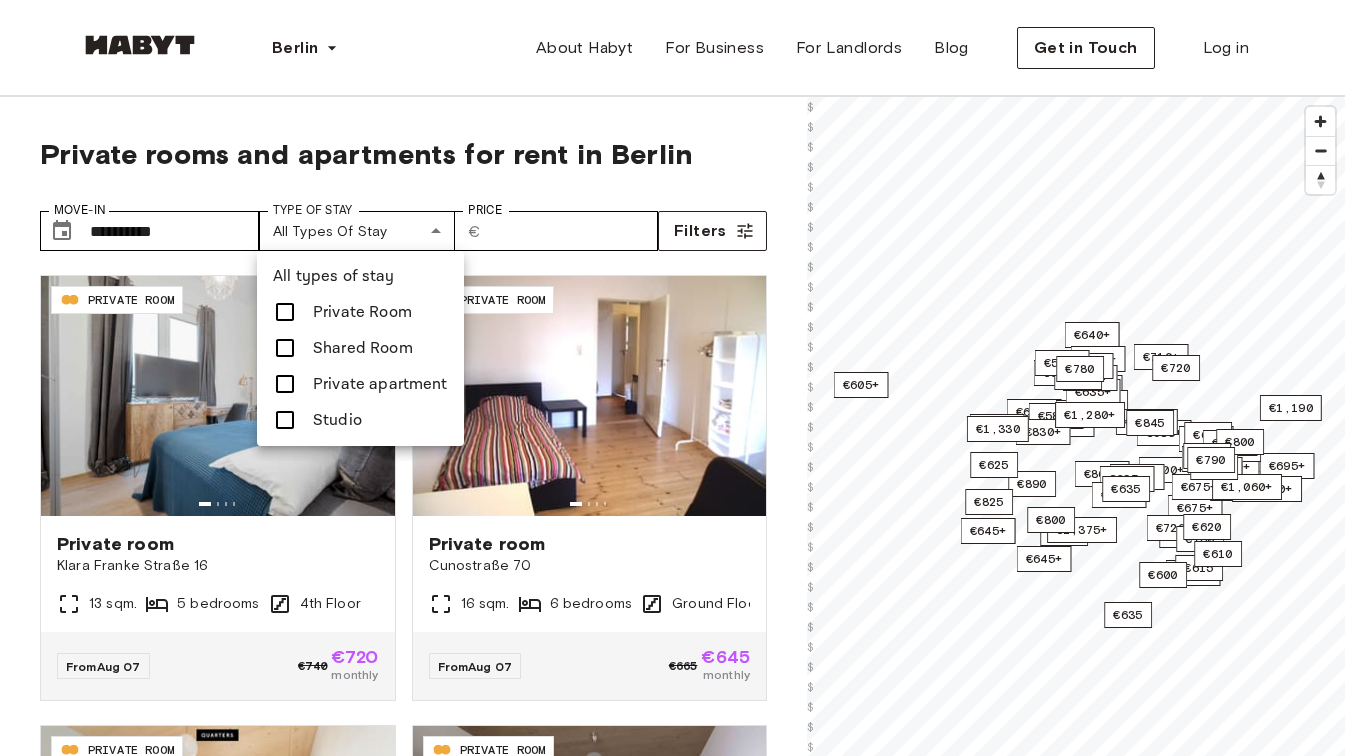 click at bounding box center (285, 384) 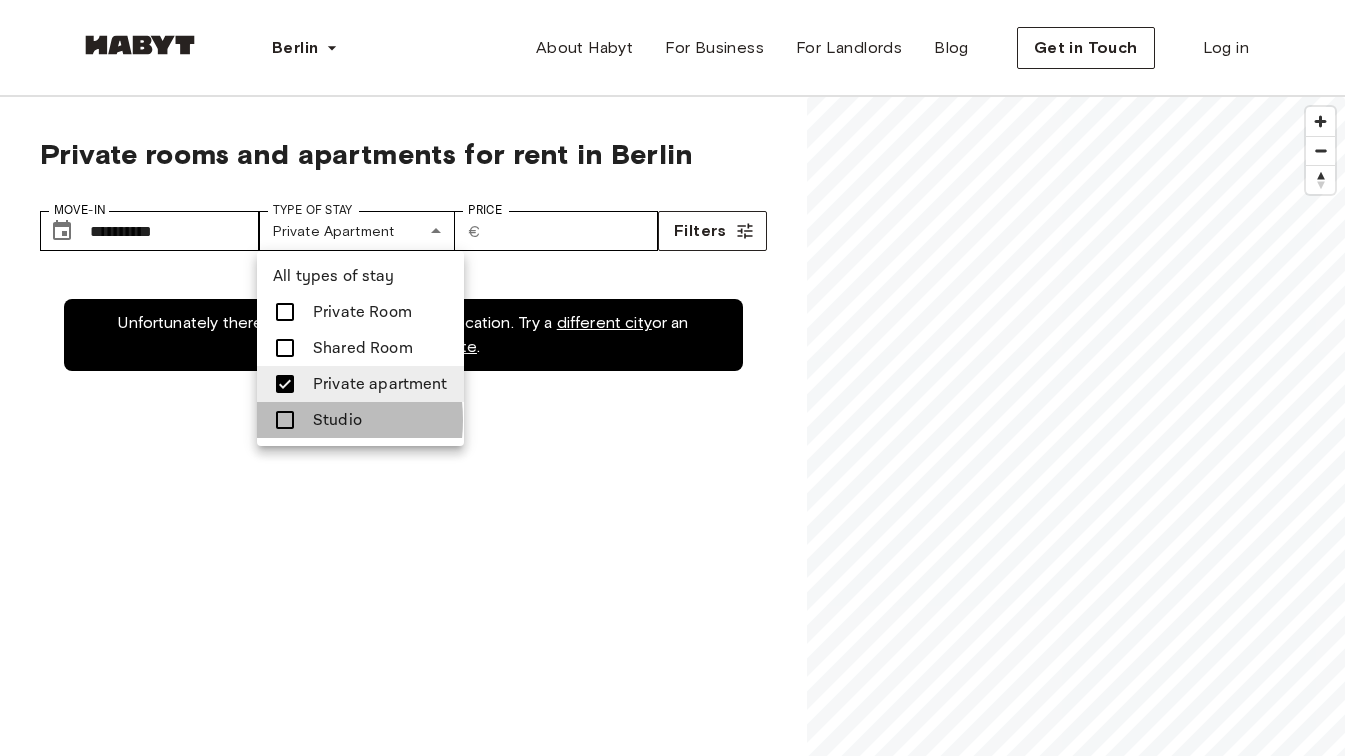 click at bounding box center (285, 420) 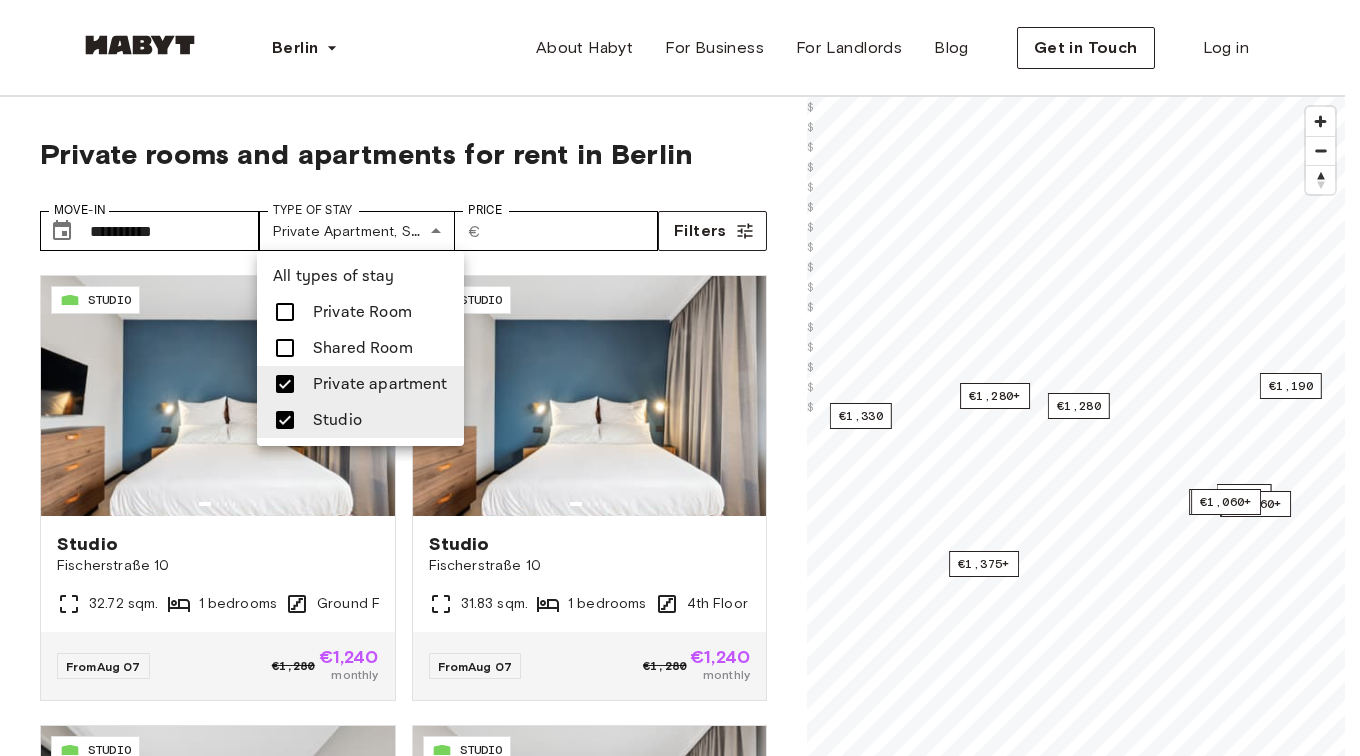 click at bounding box center (680, 378) 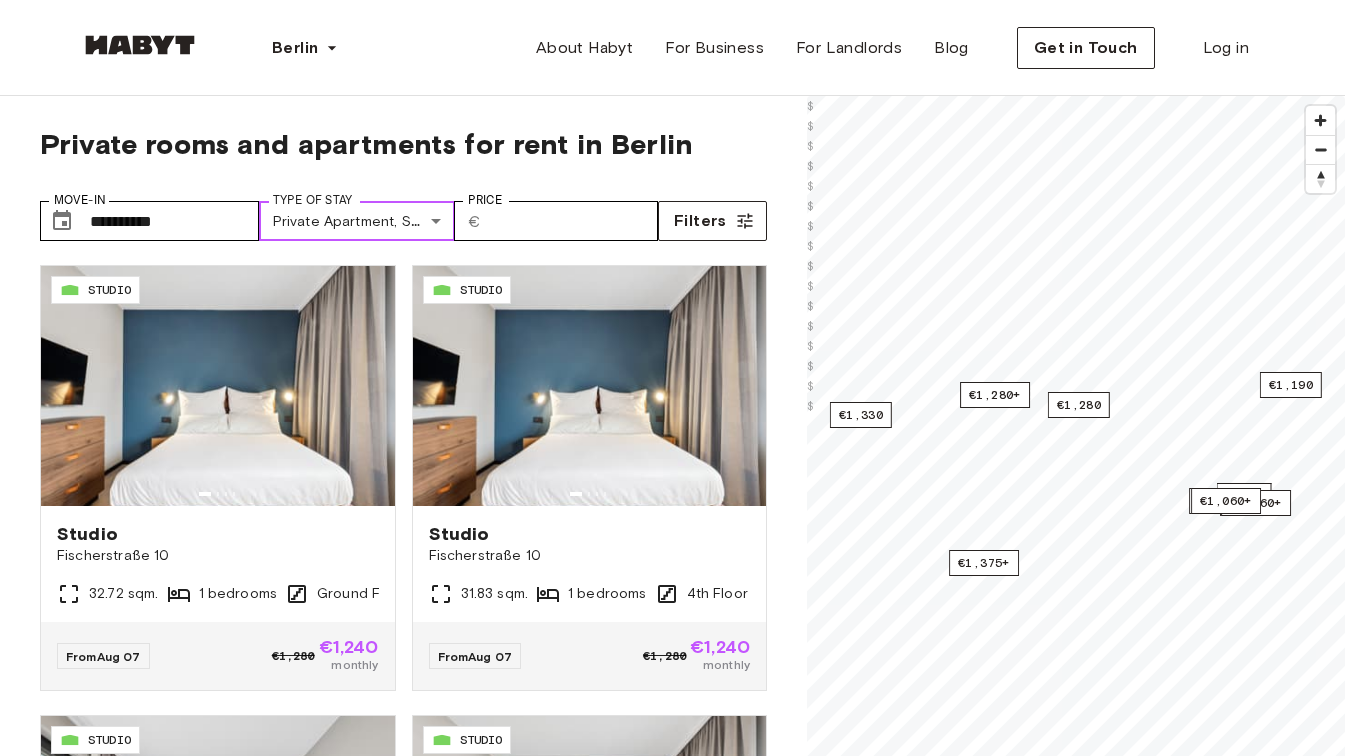 scroll, scrollTop: 1, scrollLeft: 0, axis: vertical 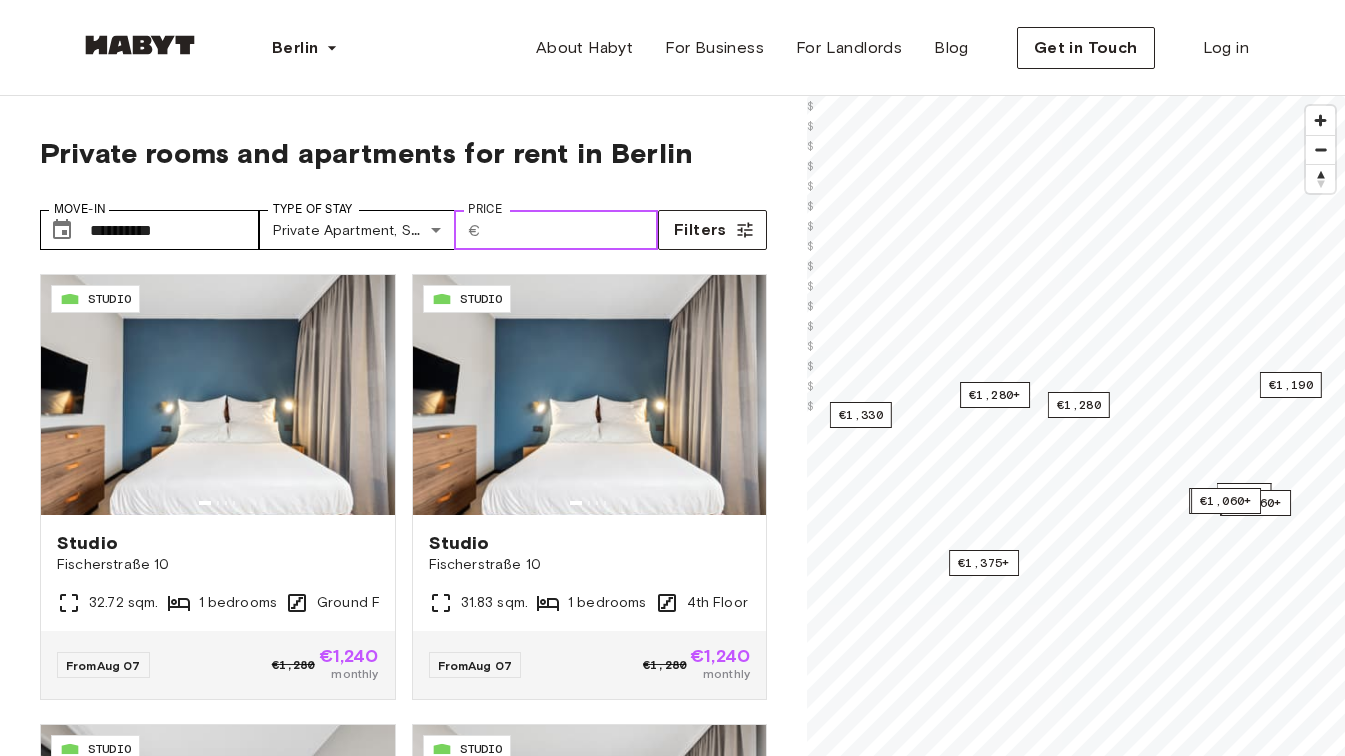 click on "Price" at bounding box center [573, 230] 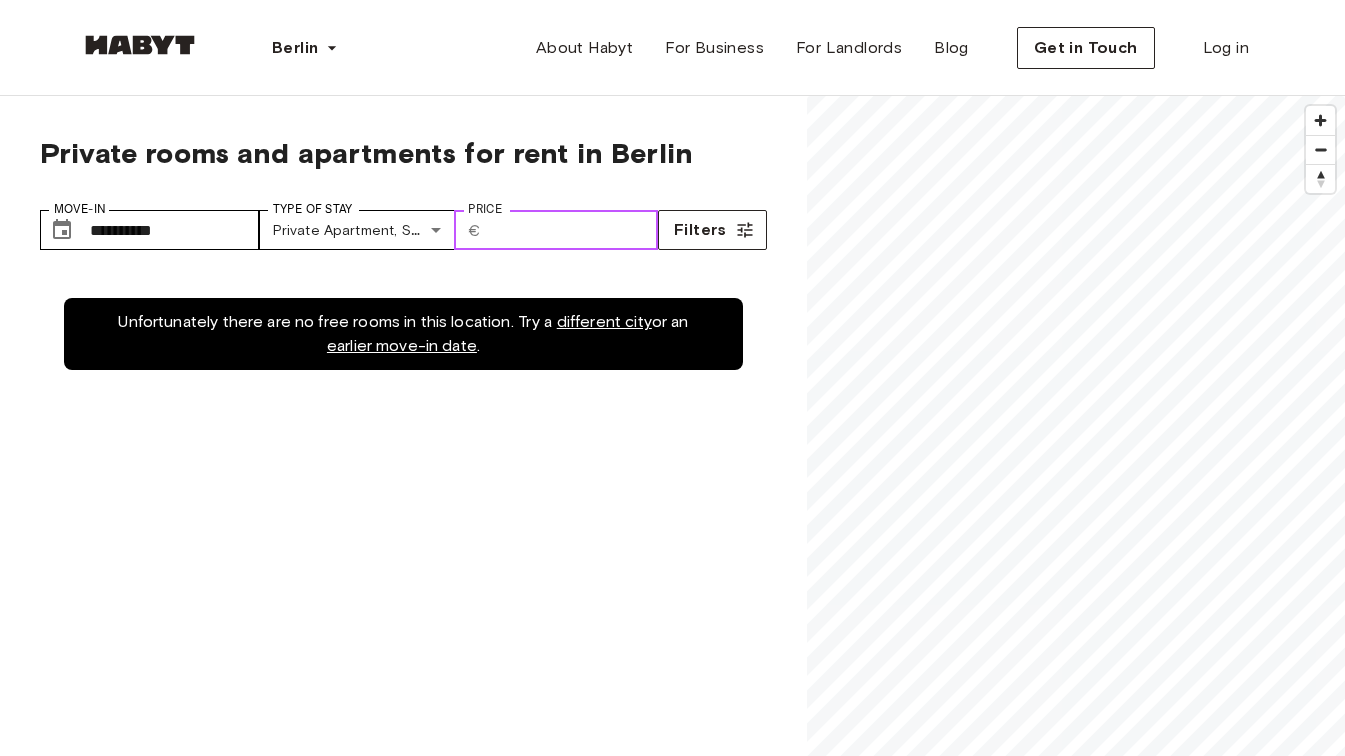 type on "***" 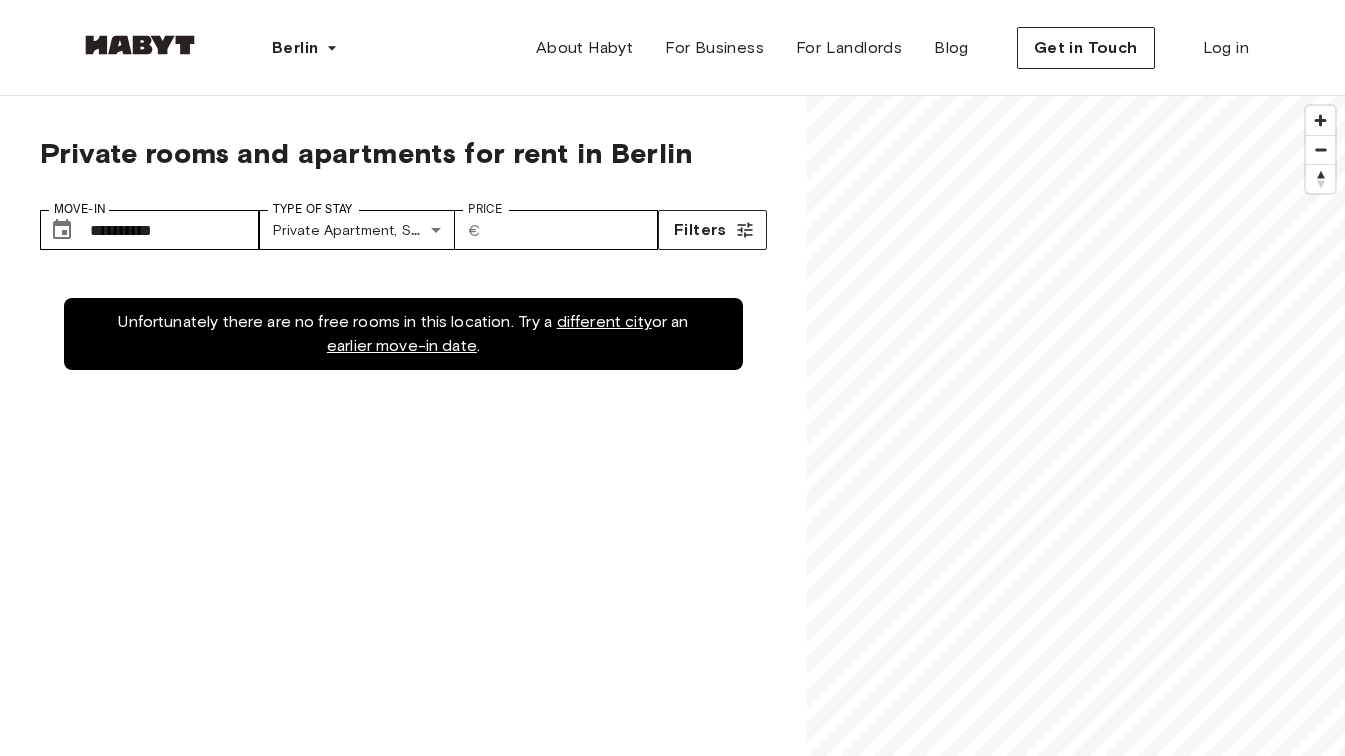 click on "**********" at bounding box center [403, 222] 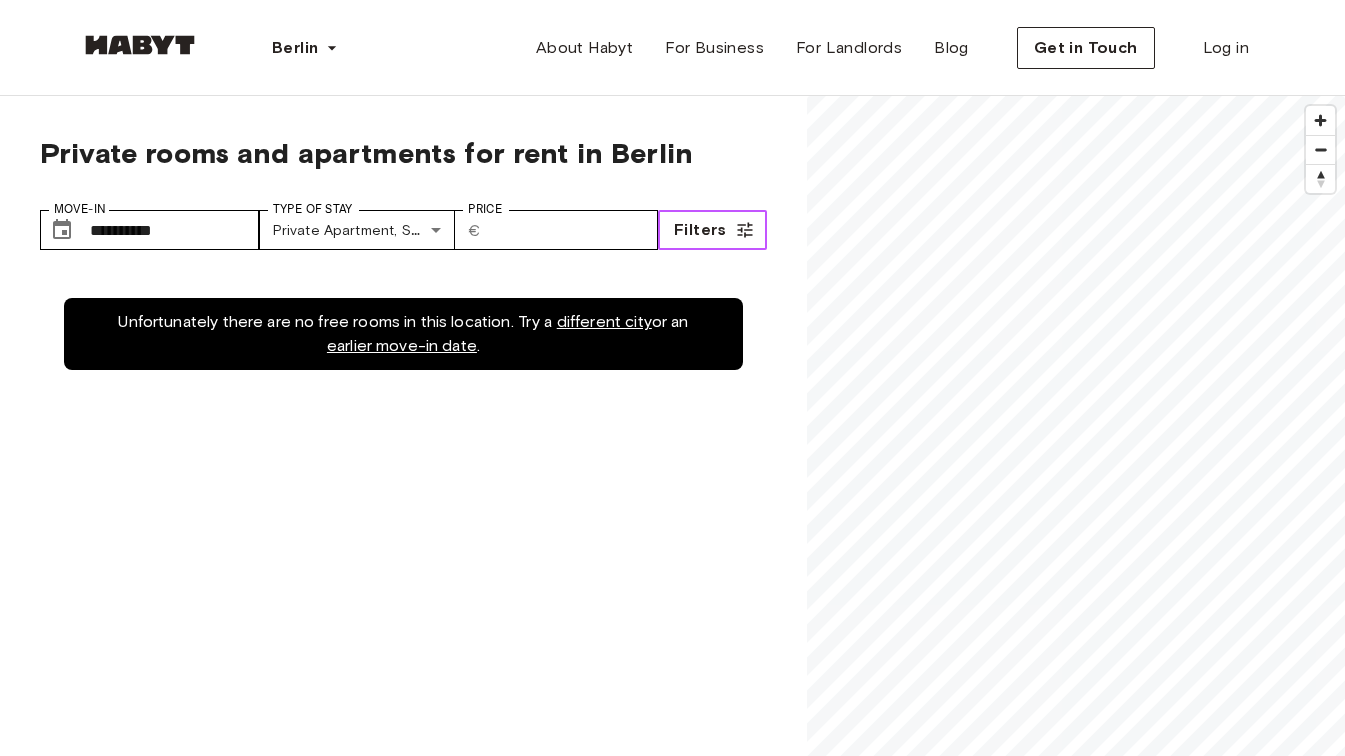 click on "Filters" at bounding box center [712, 230] 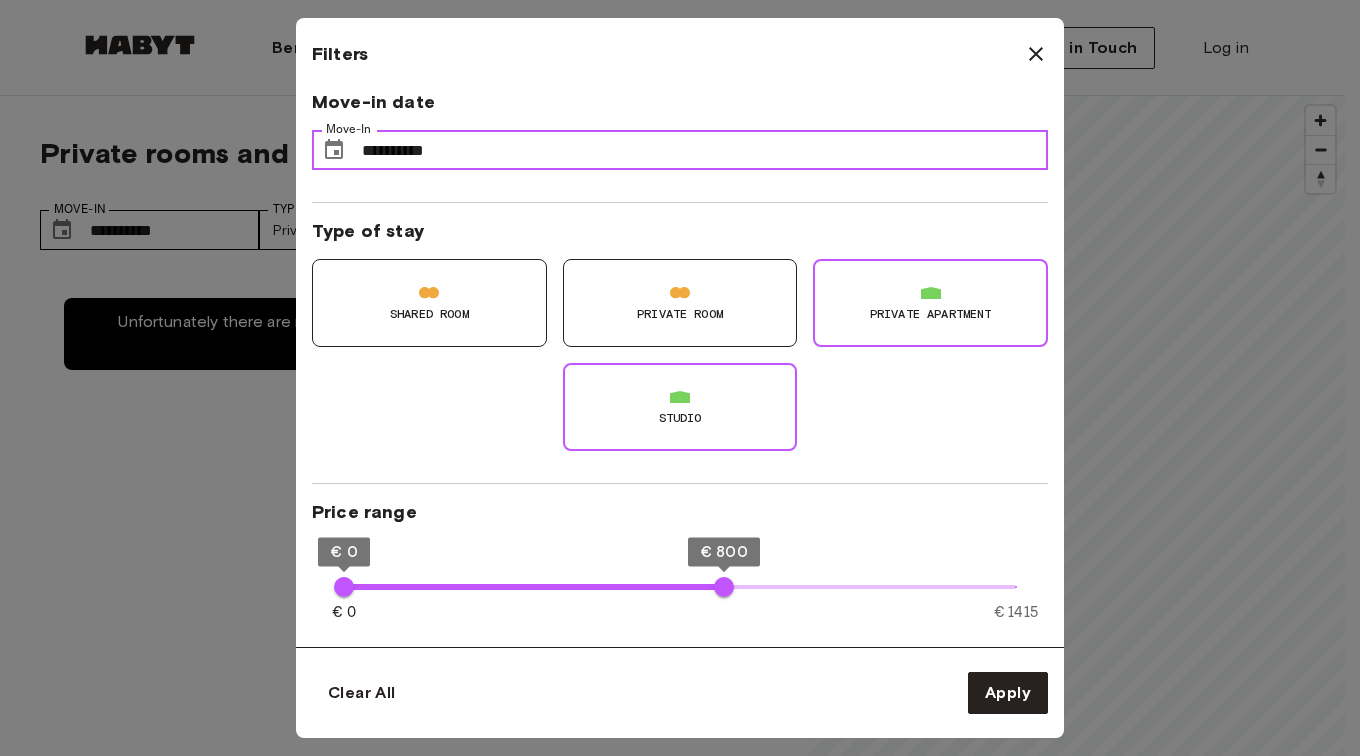 drag, startPoint x: 496, startPoint y: 155, endPoint x: 263, endPoint y: 180, distance: 234.33736 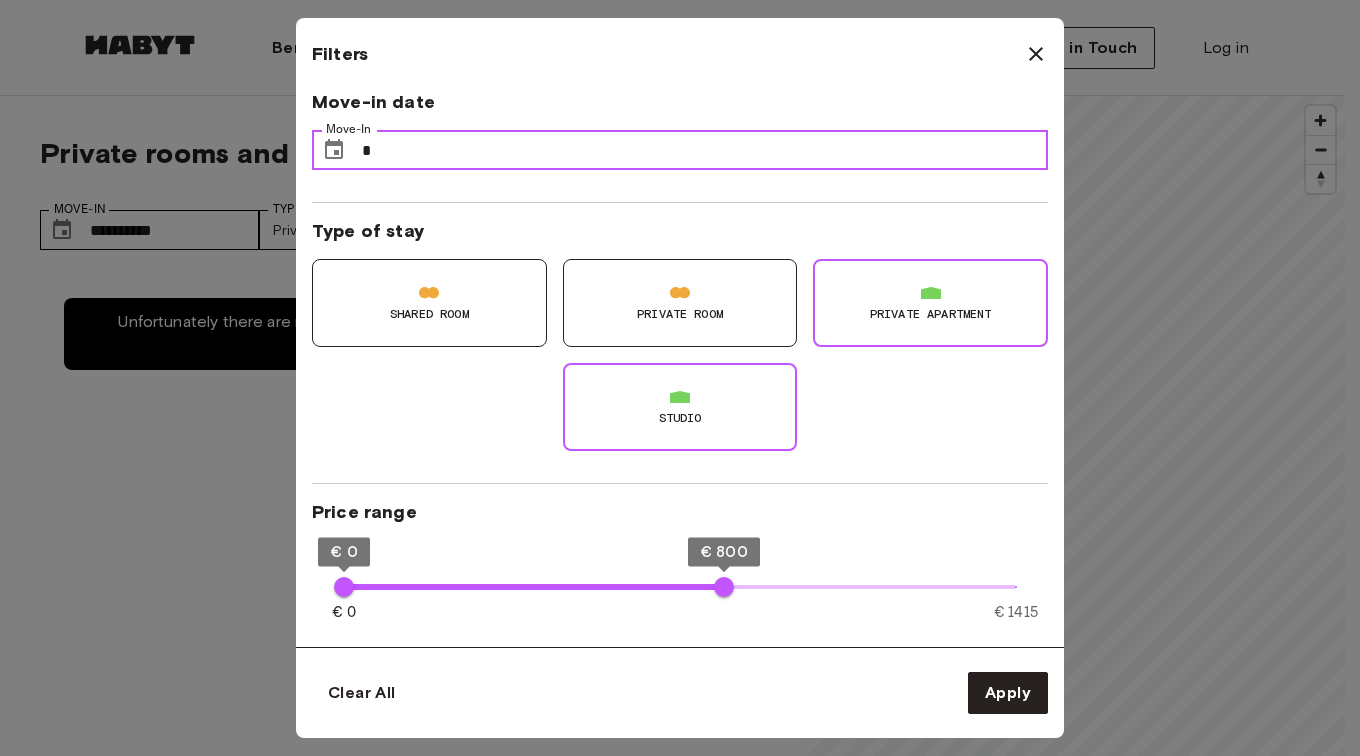 type on "**" 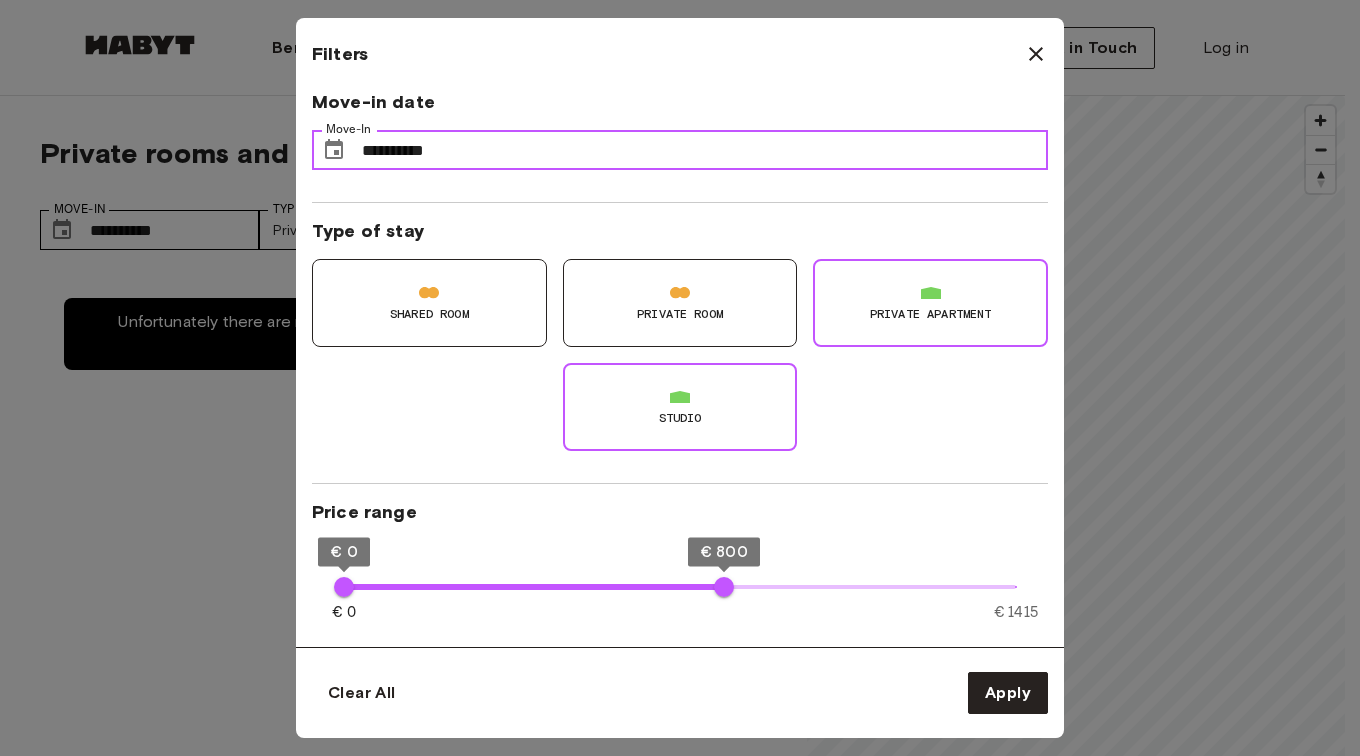 type on "**********" 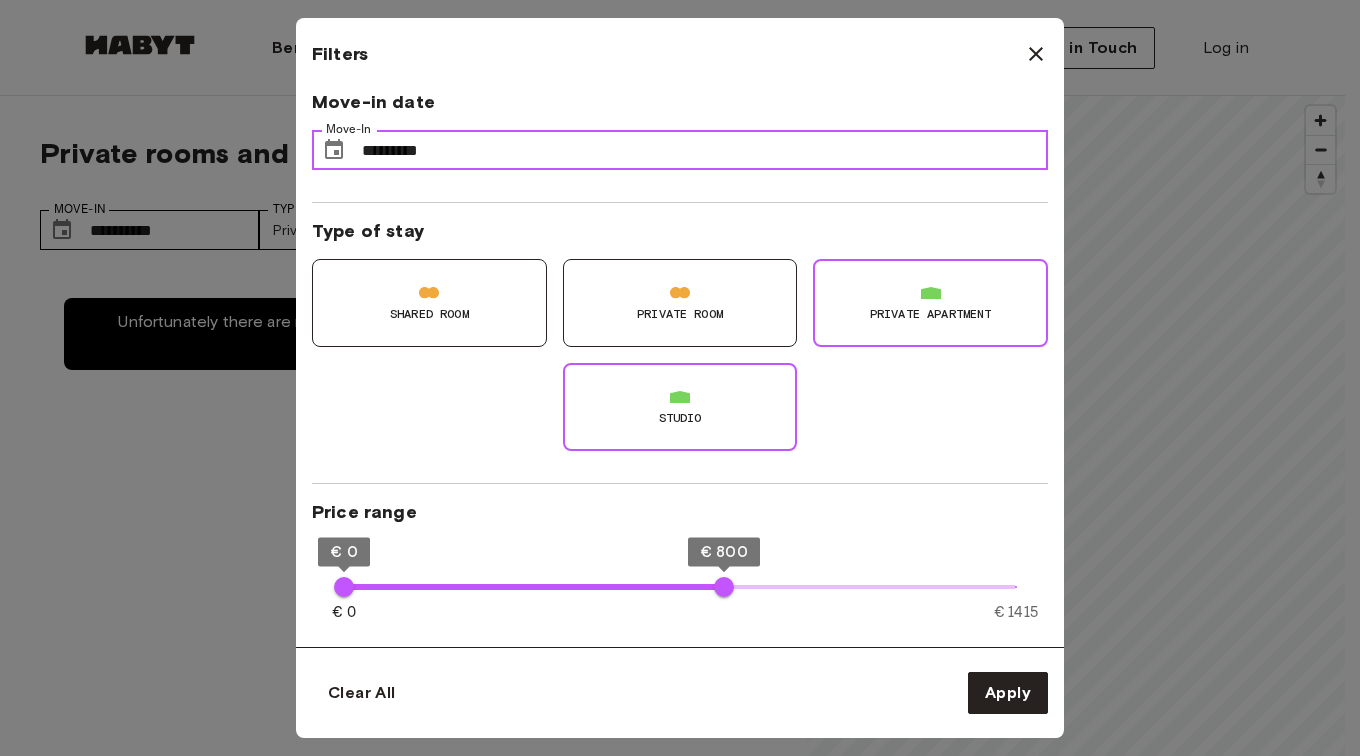type on "**" 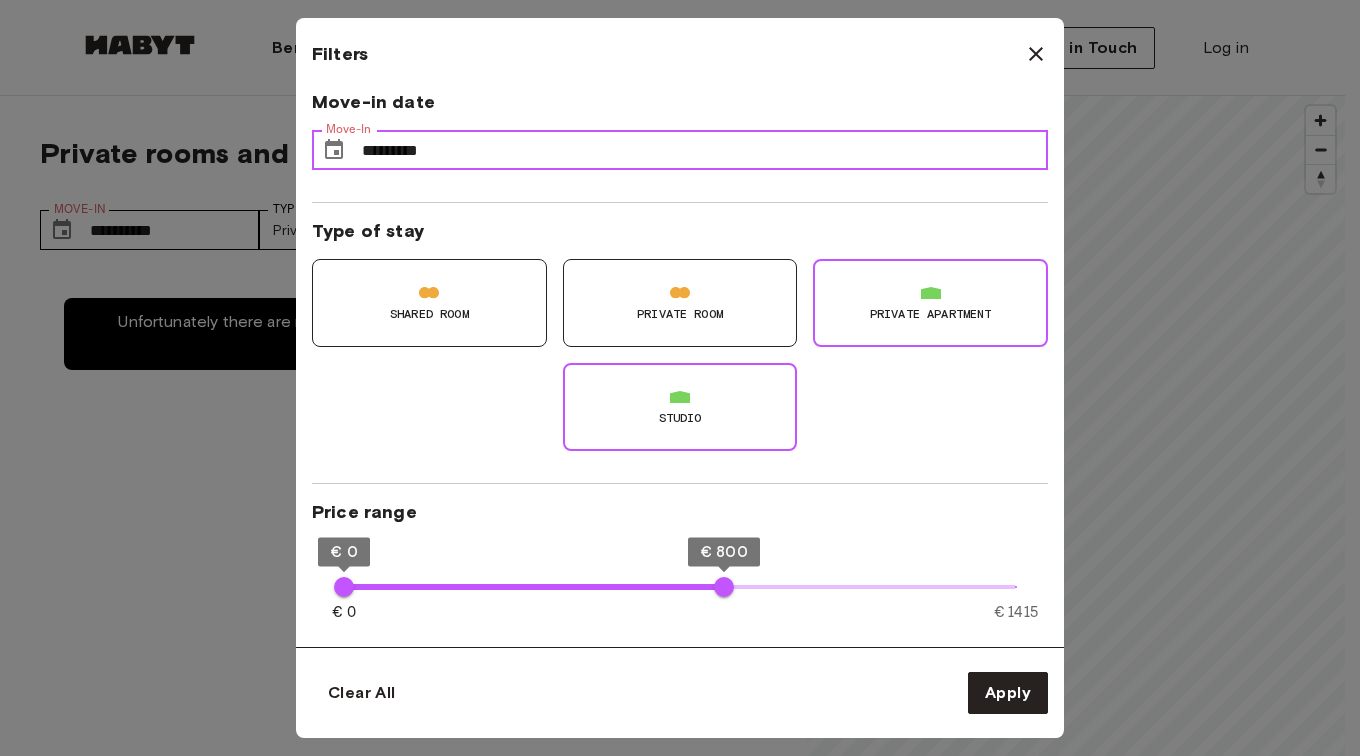 type on "**********" 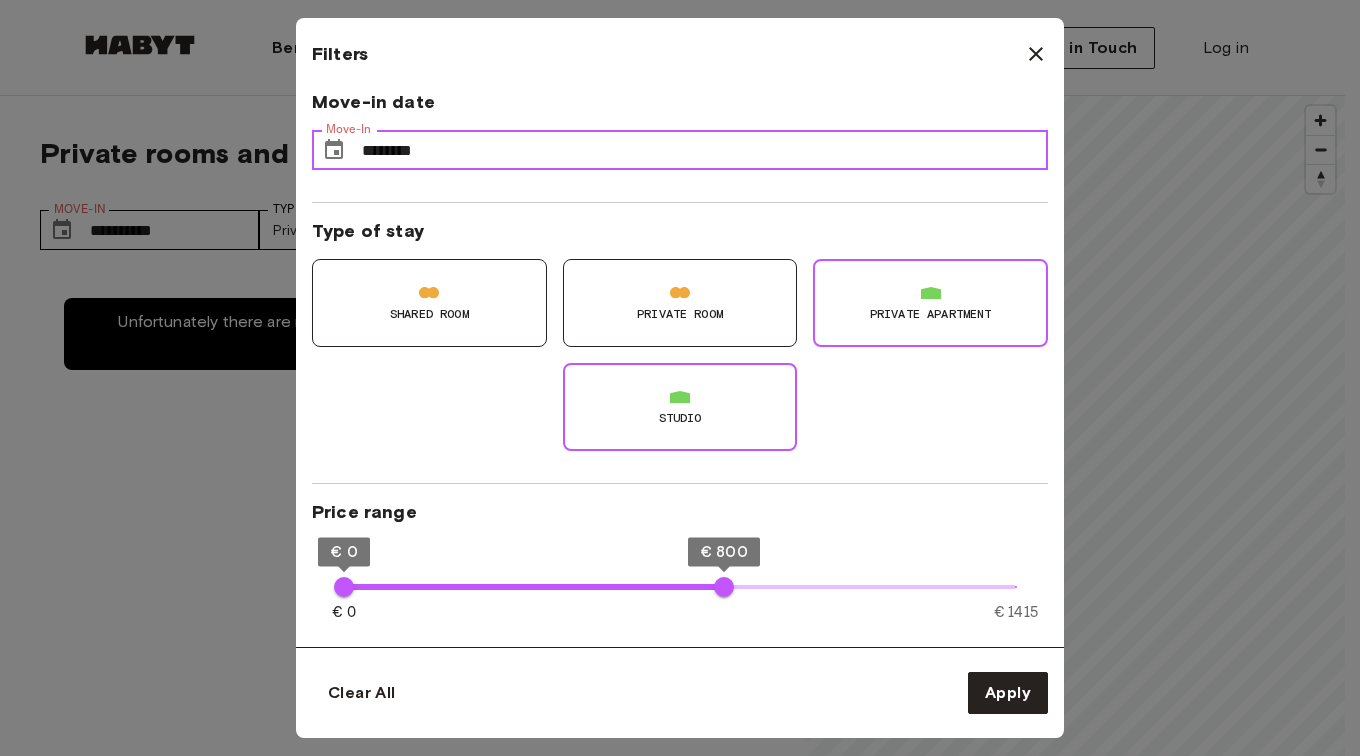 type on "**********" 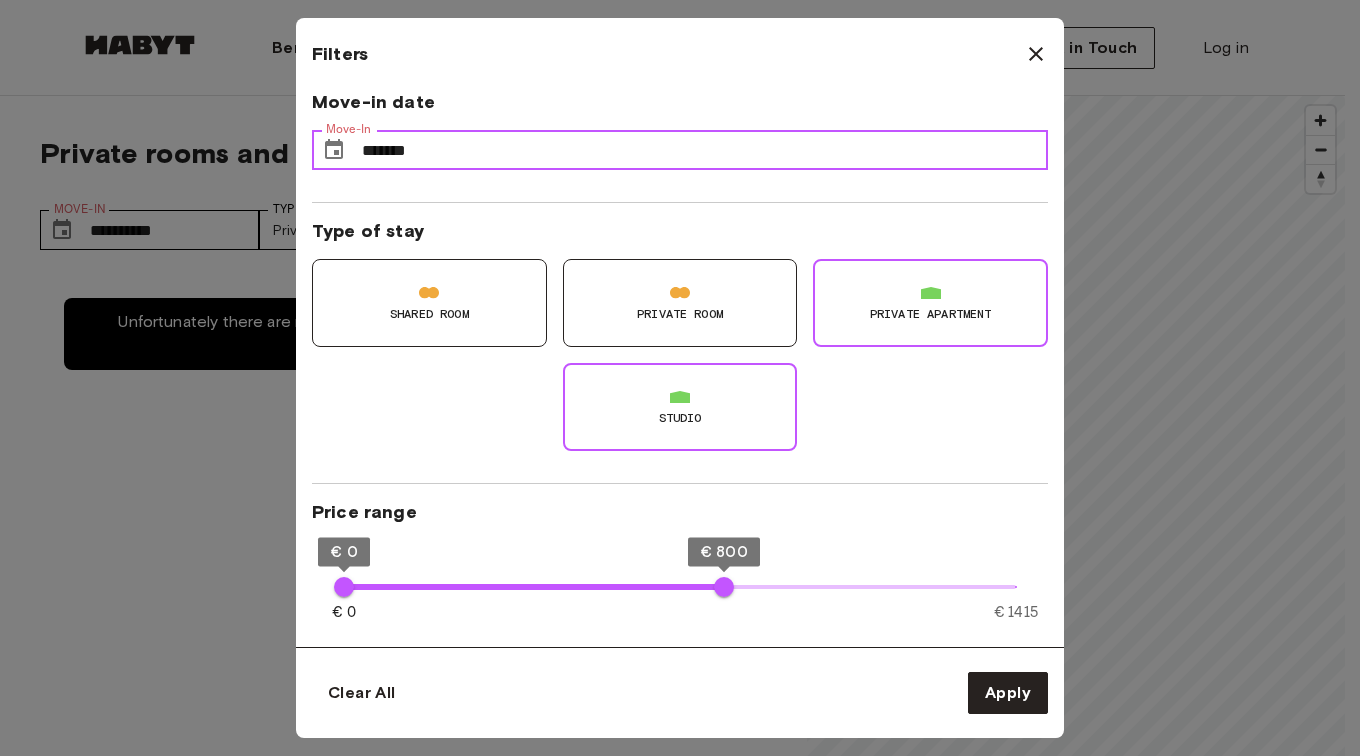 type on "**" 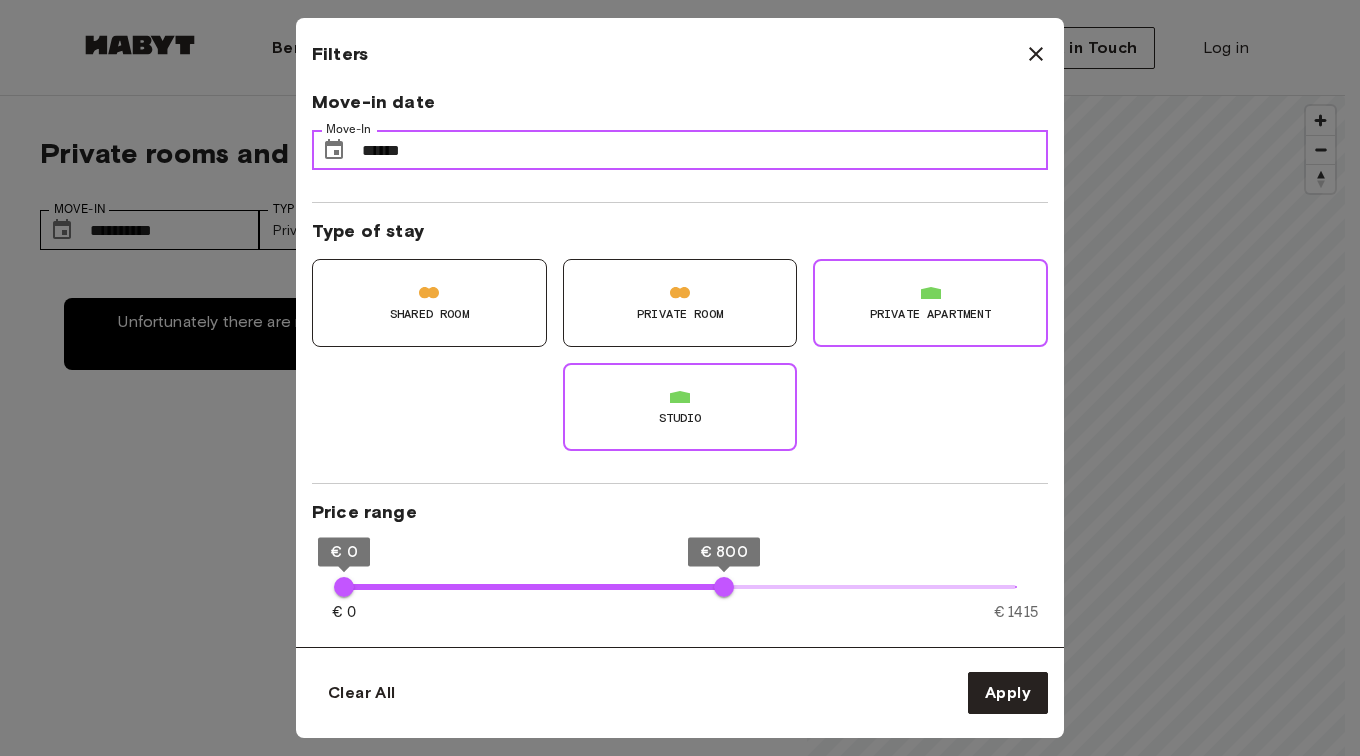 type on "**********" 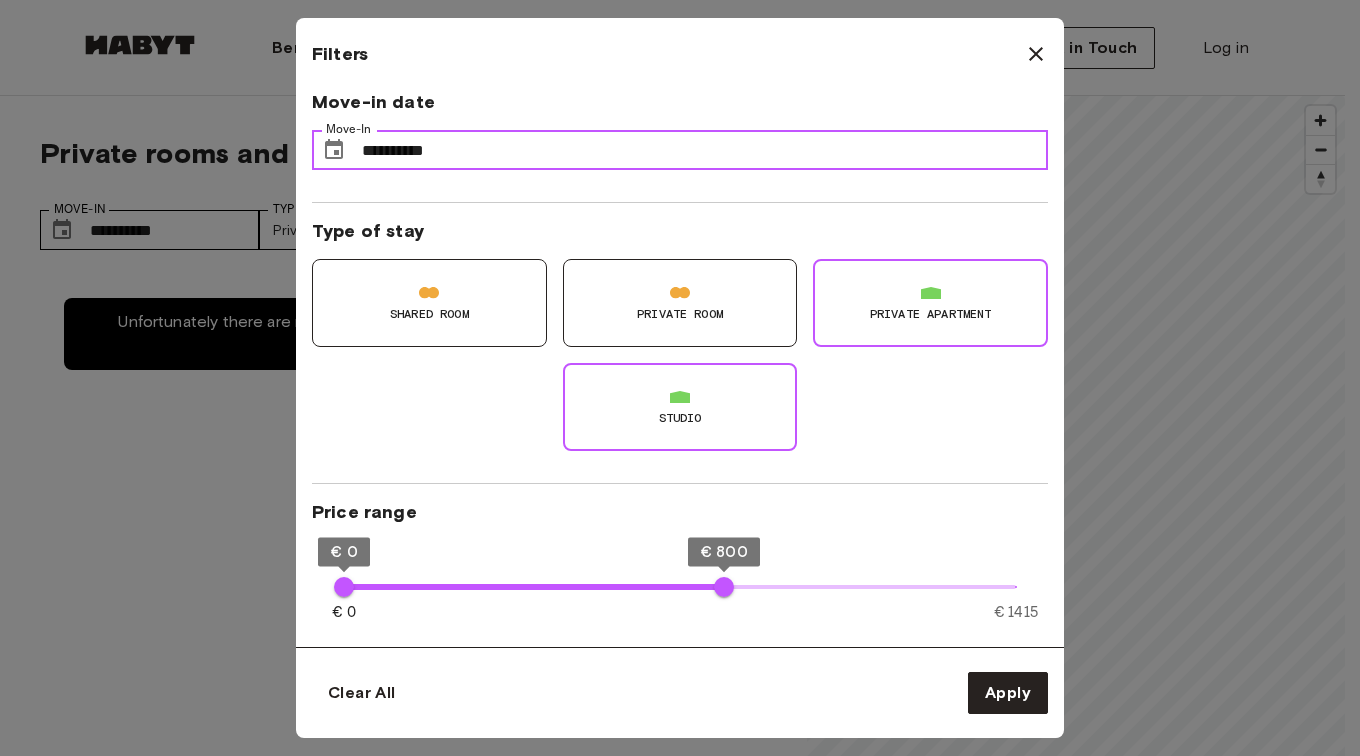 type on "**" 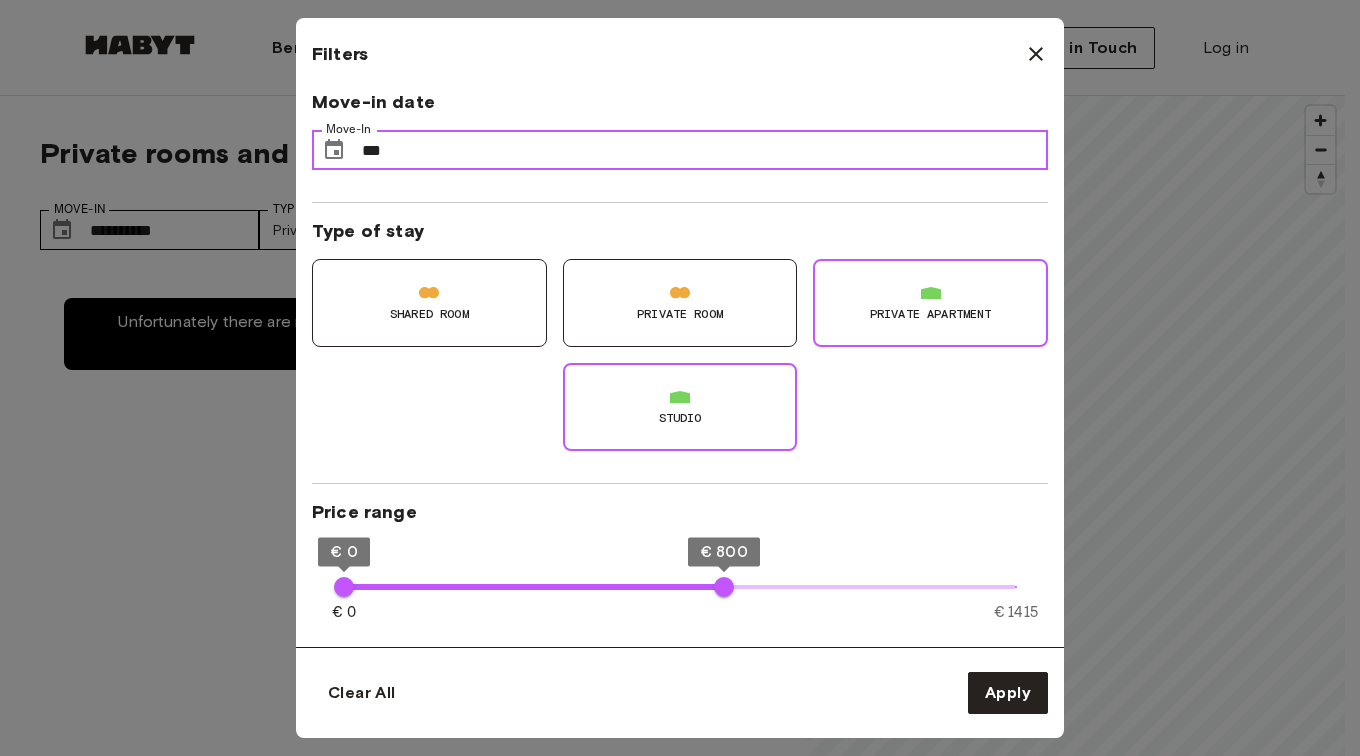 type on "*" 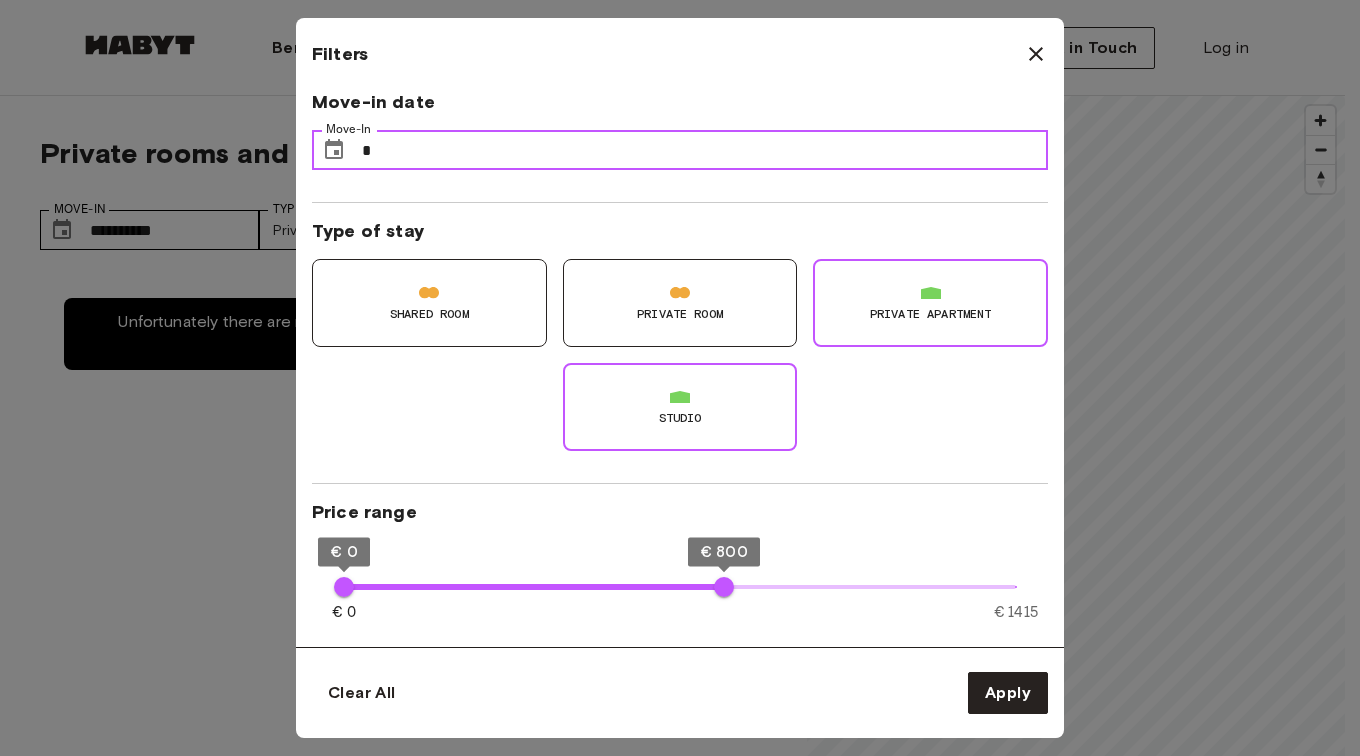 type 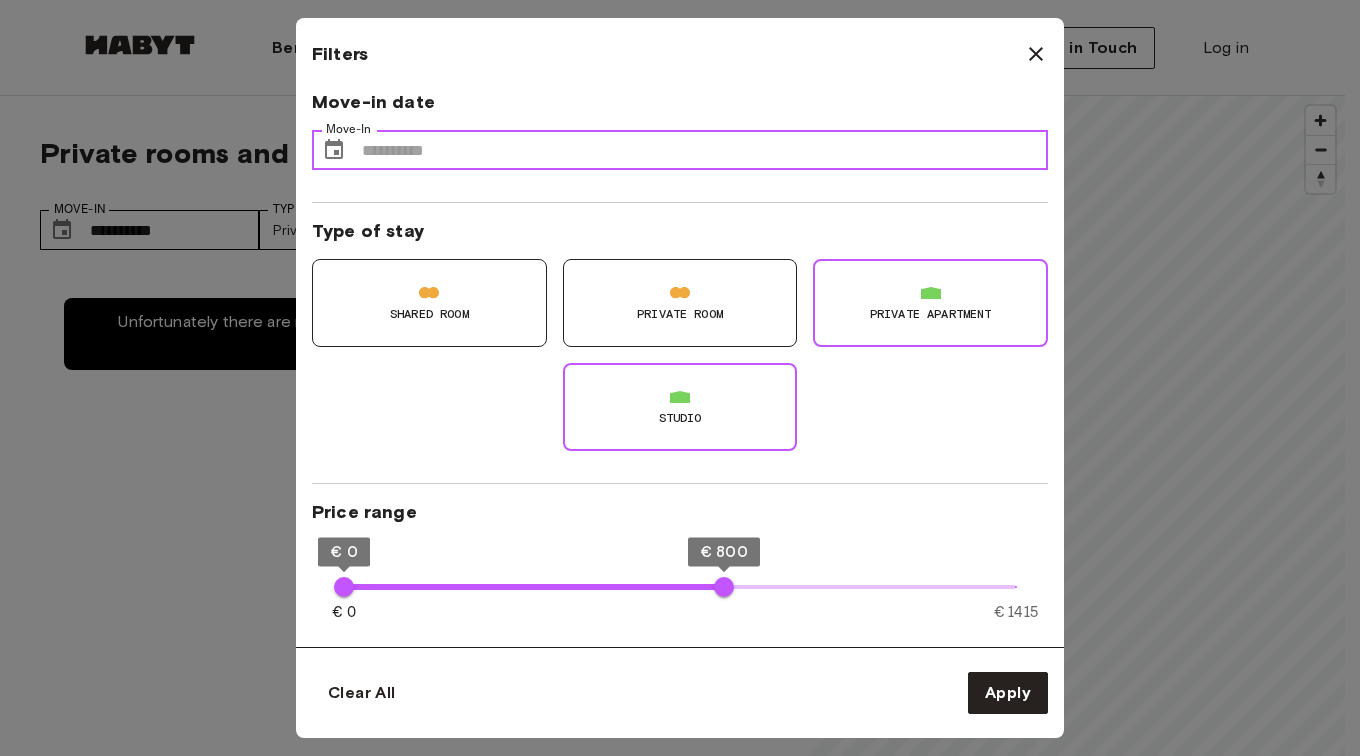 type on "**" 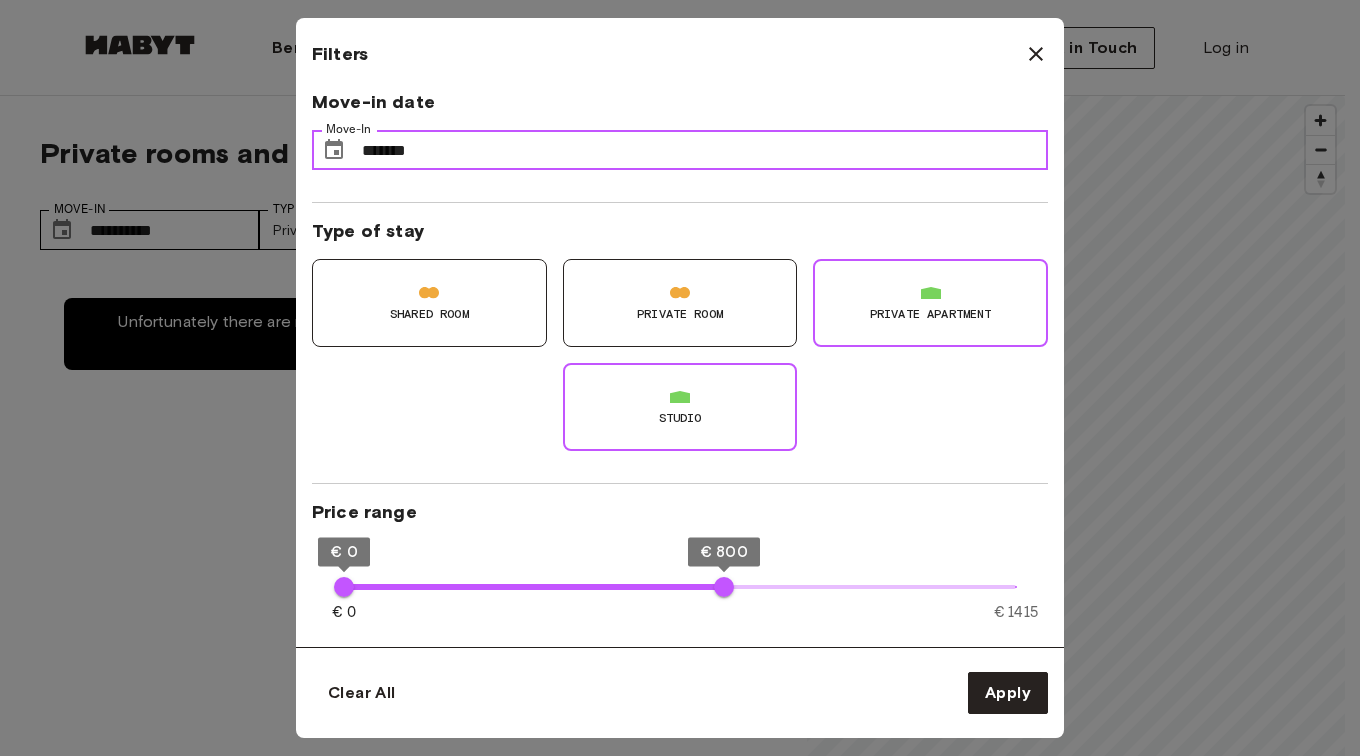 type on "********" 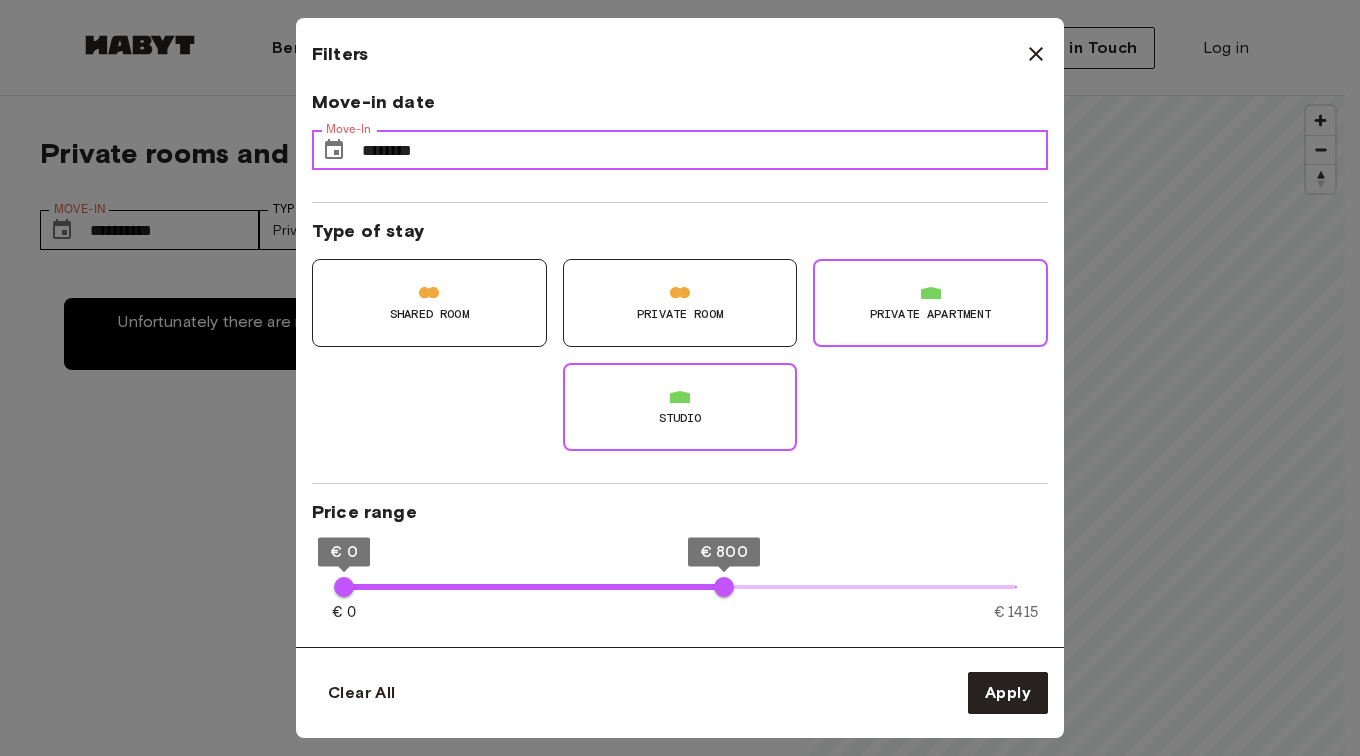 type on "**********" 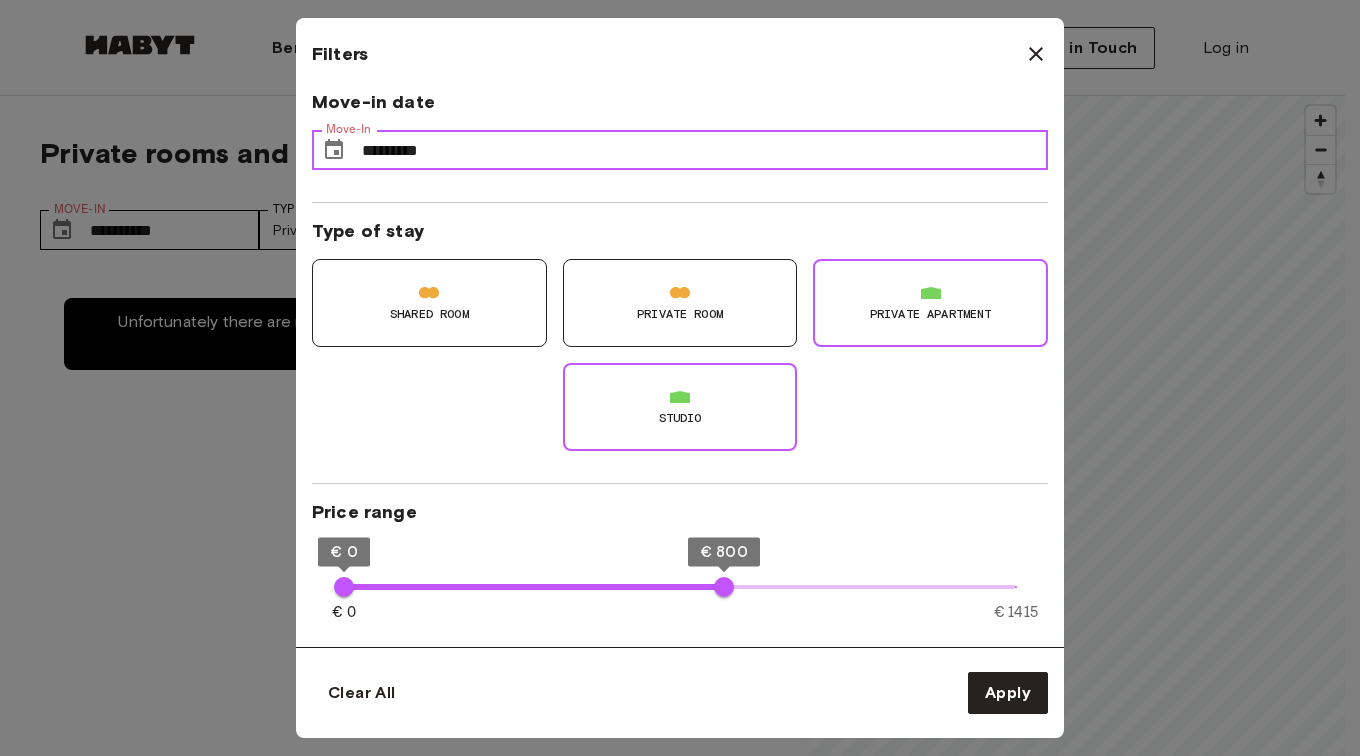 type on "**********" 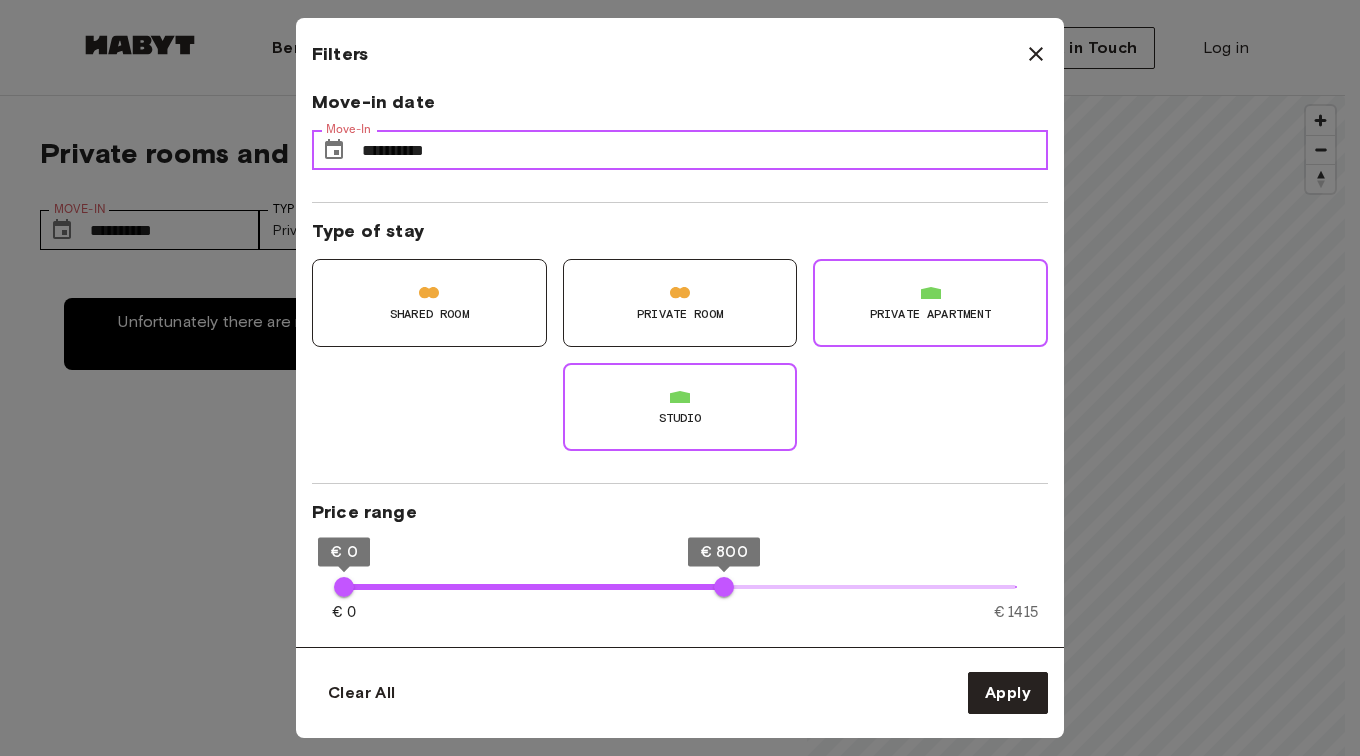 type on "**" 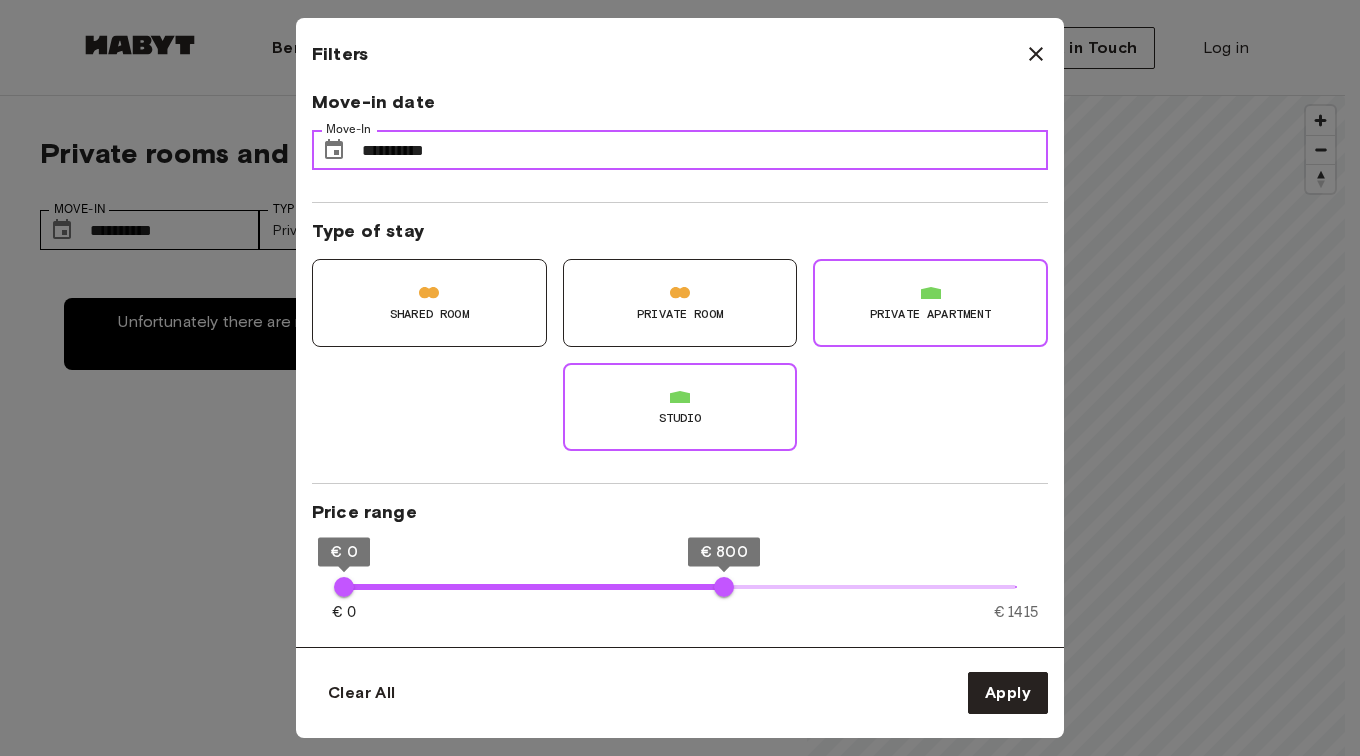 type on "**" 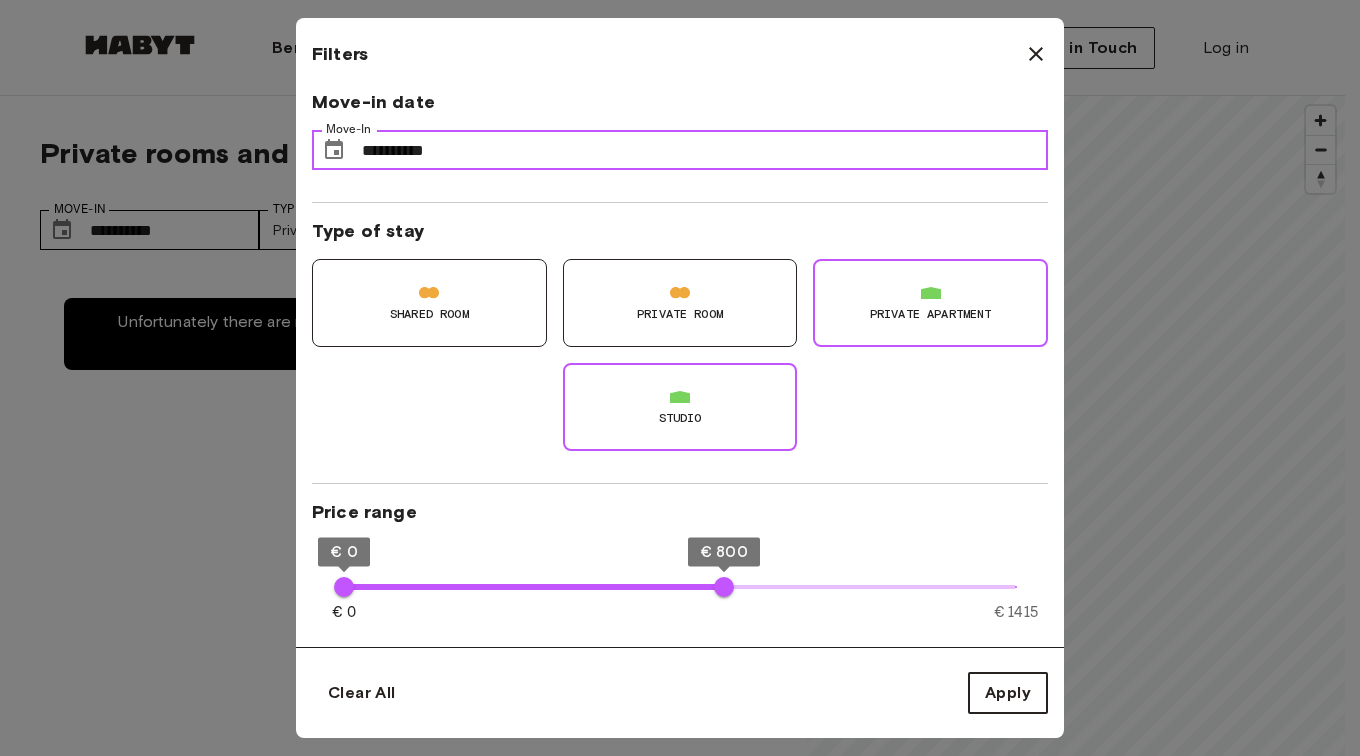 type on "**********" 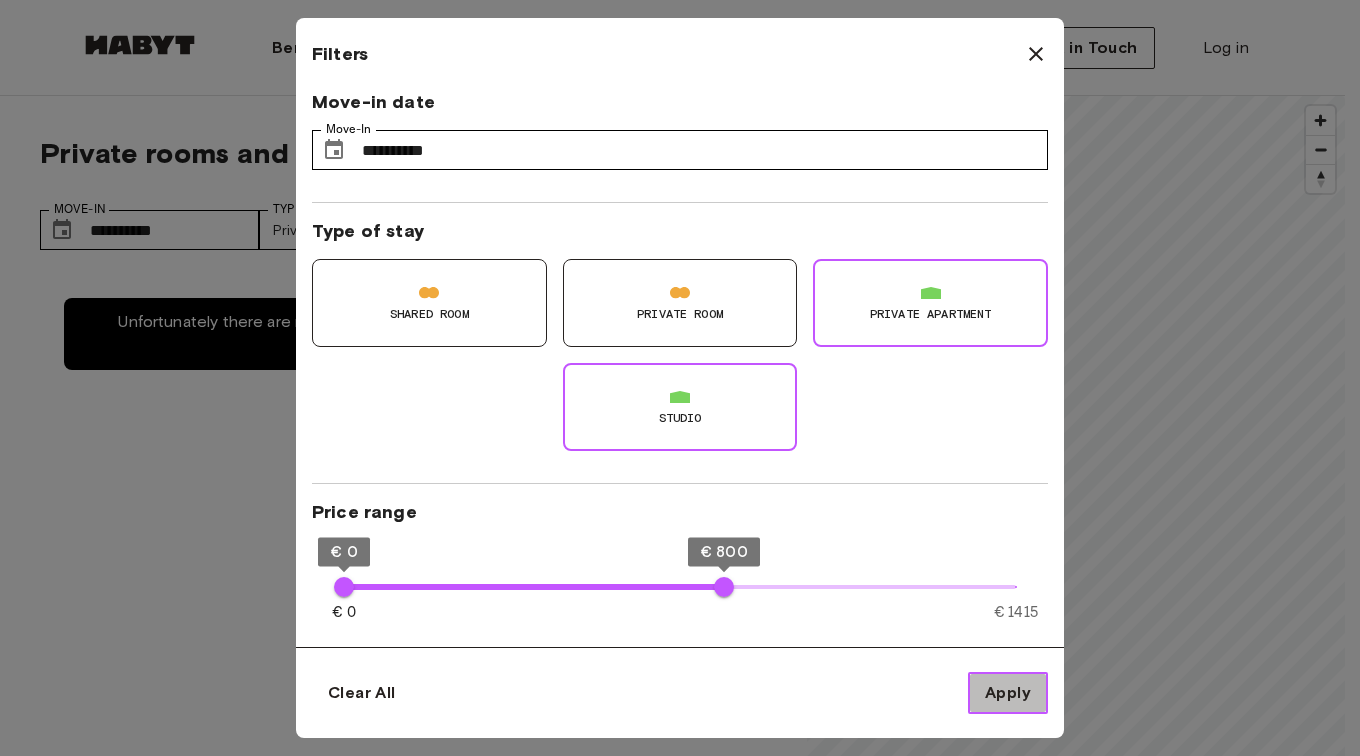 click on "Apply" at bounding box center [1008, 693] 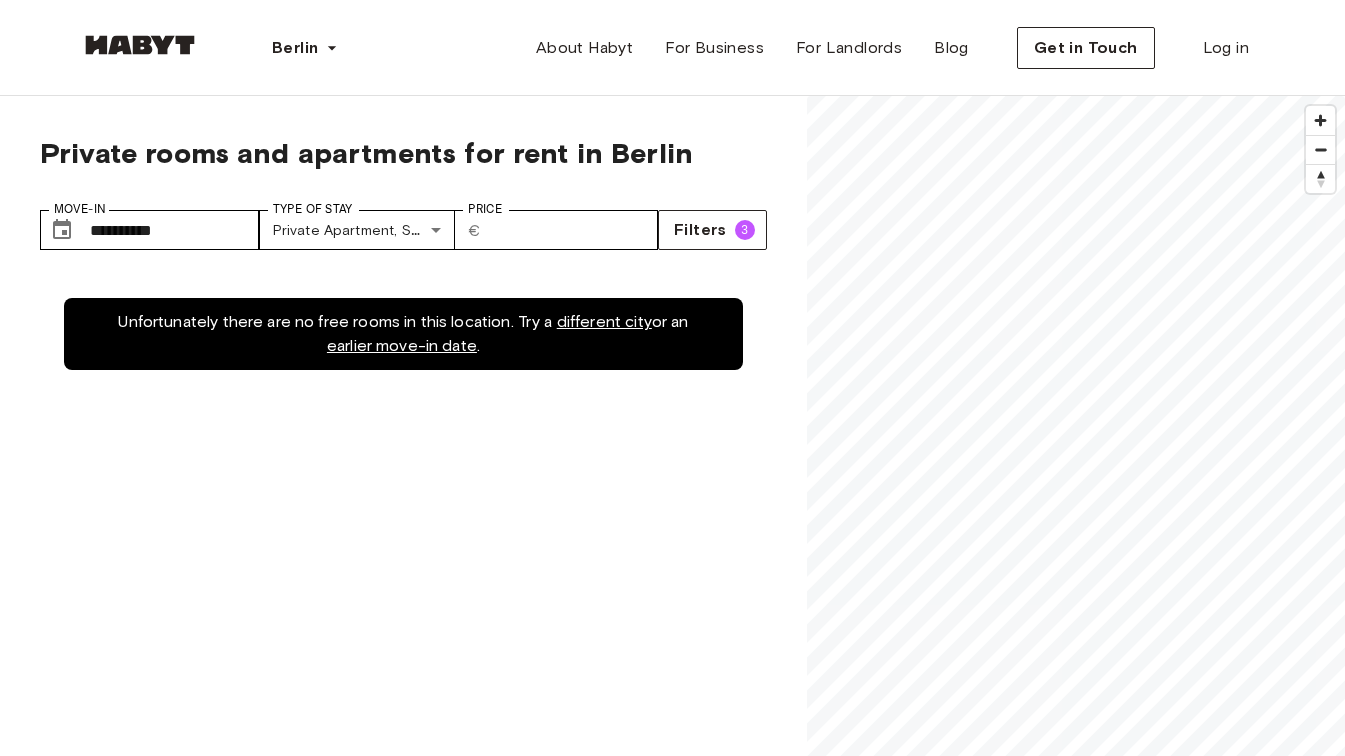 click on "**********" at bounding box center [403, 222] 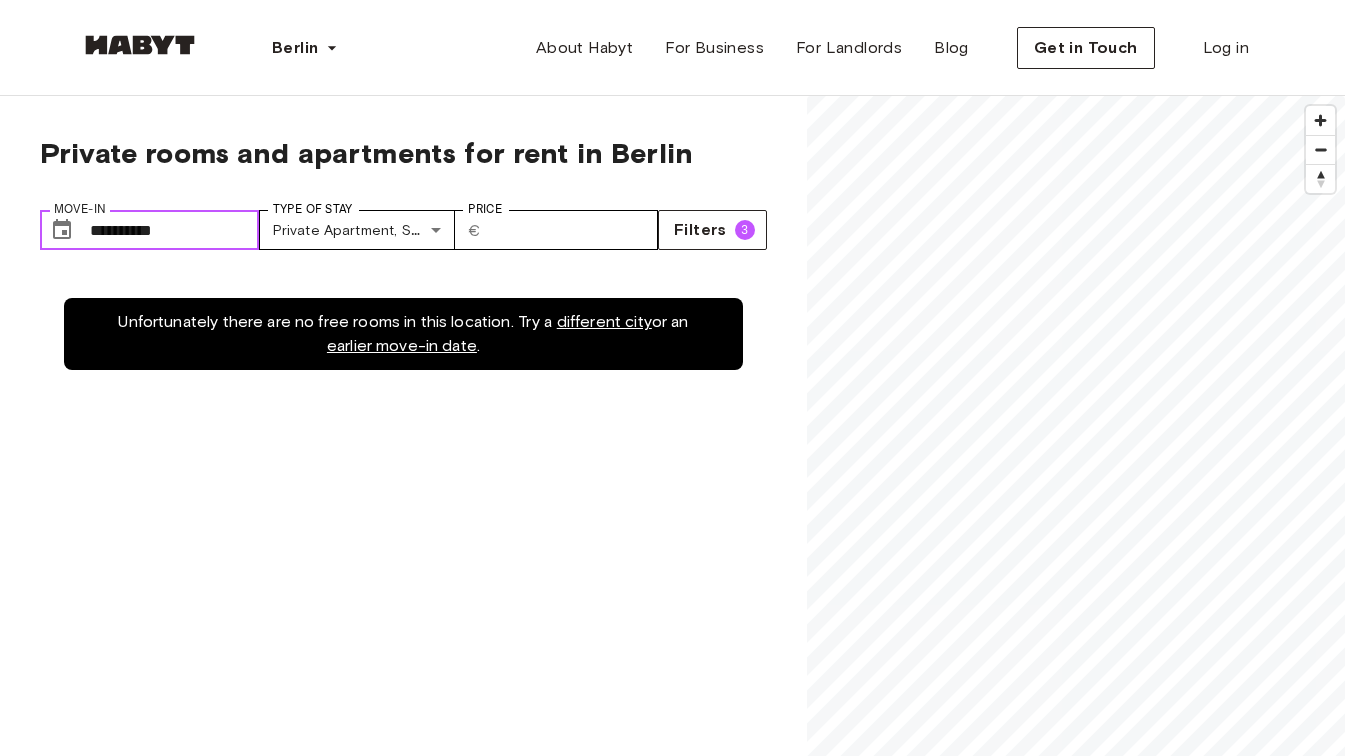 click on "**********" at bounding box center [174, 230] 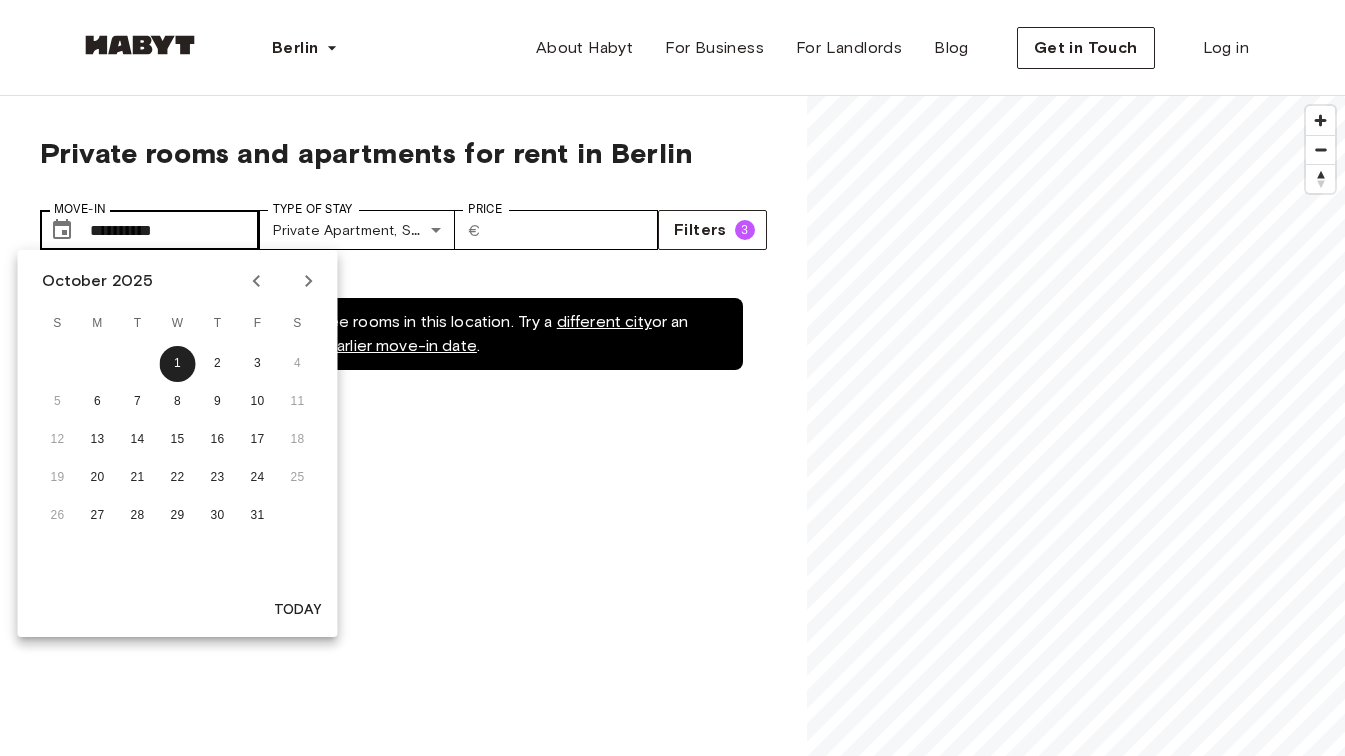 type 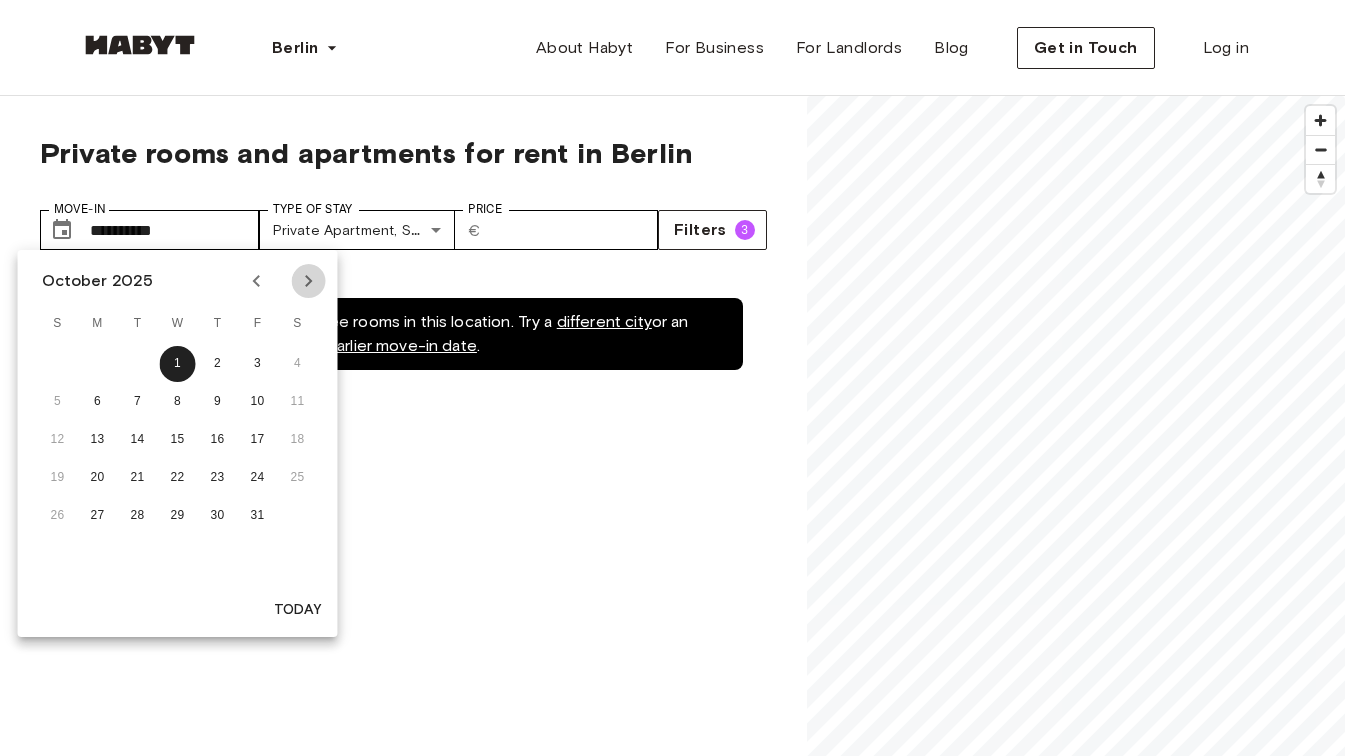 click at bounding box center [309, 281] 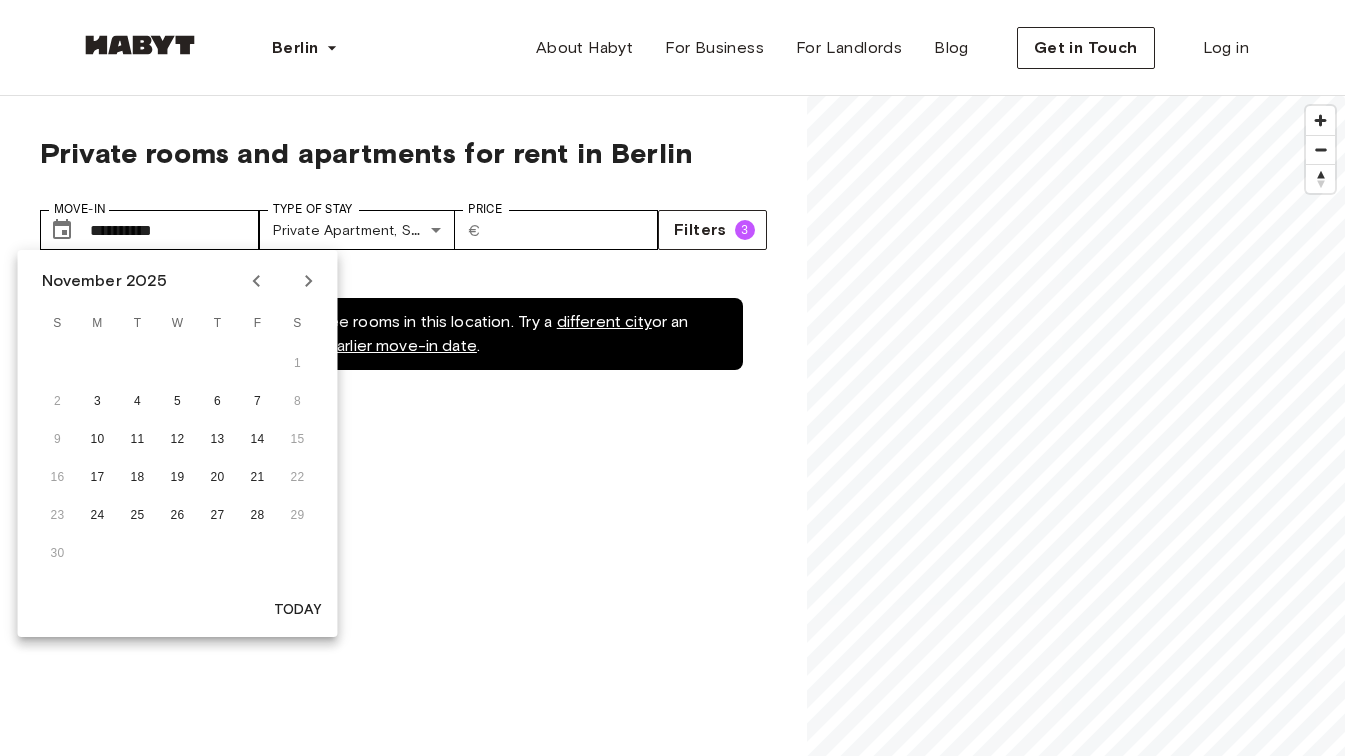 click on "1" at bounding box center (178, 364) 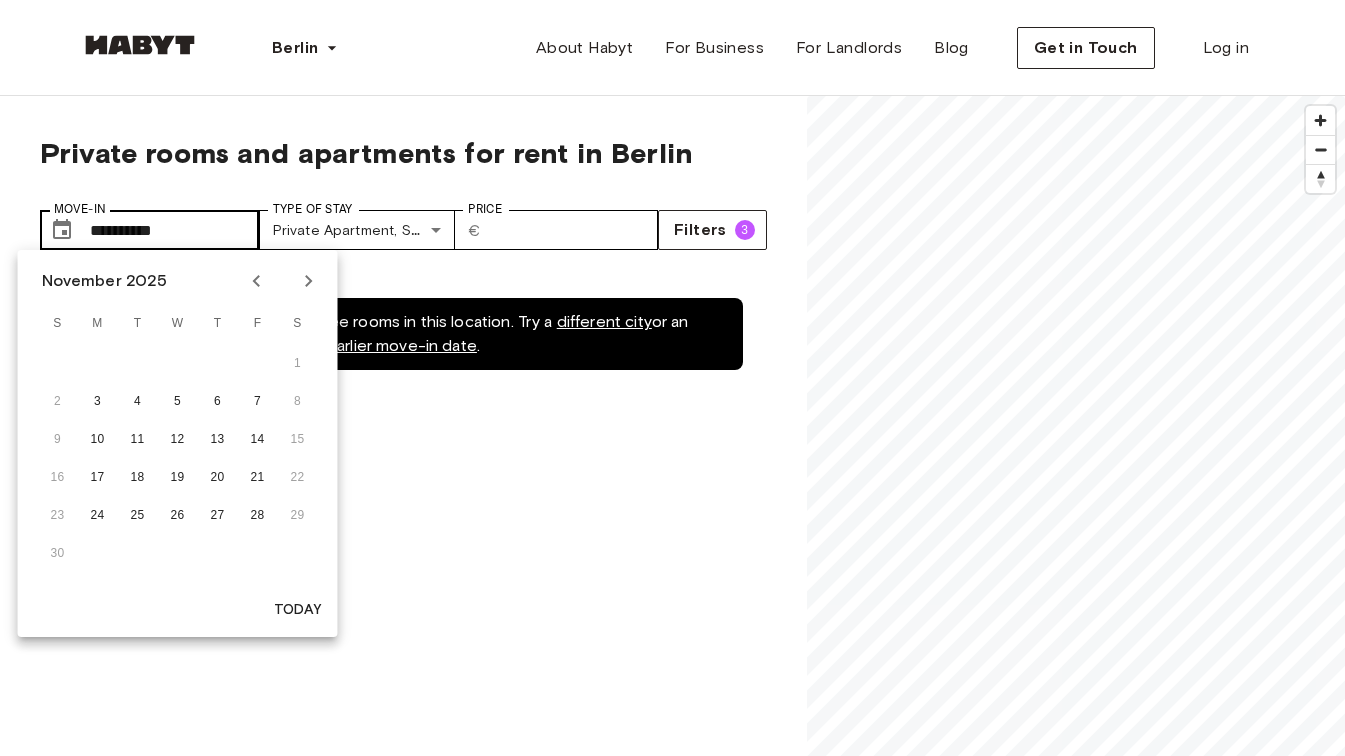 click on "**********" at bounding box center [174, 230] 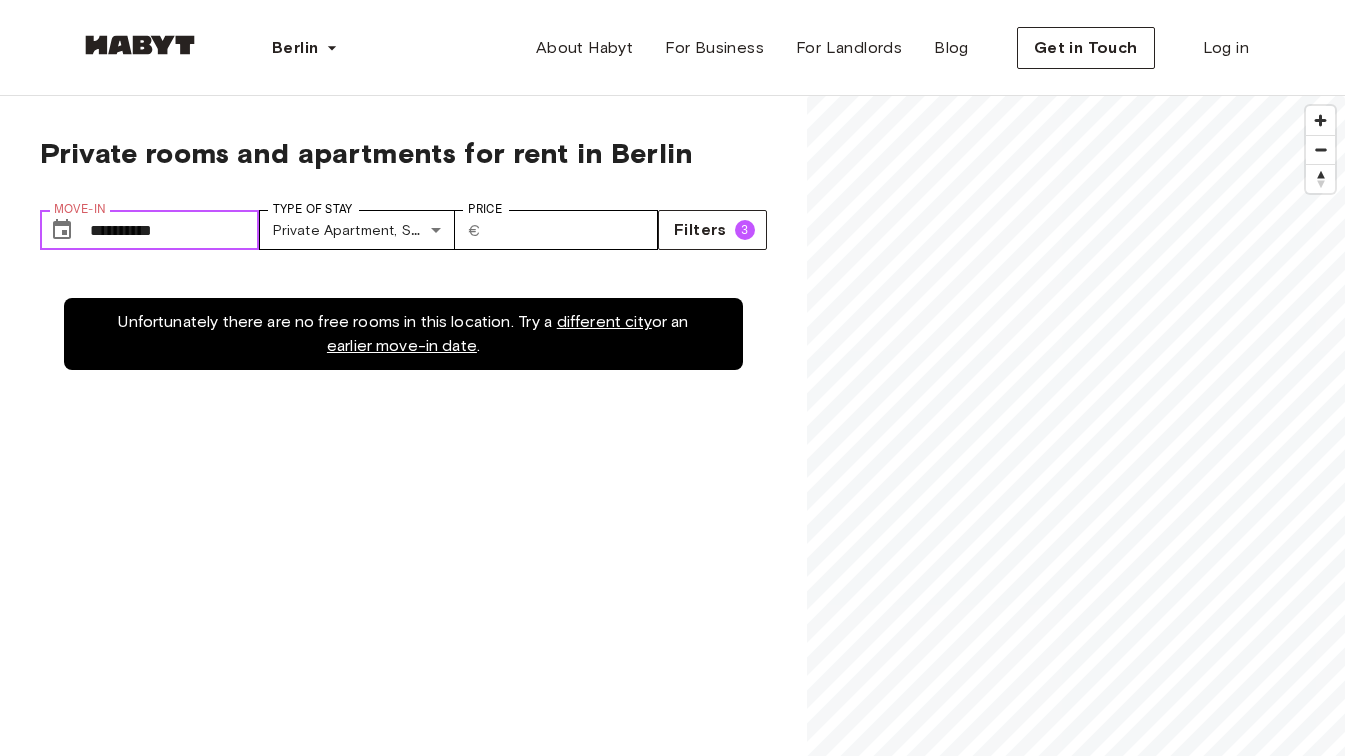 type on "**********" 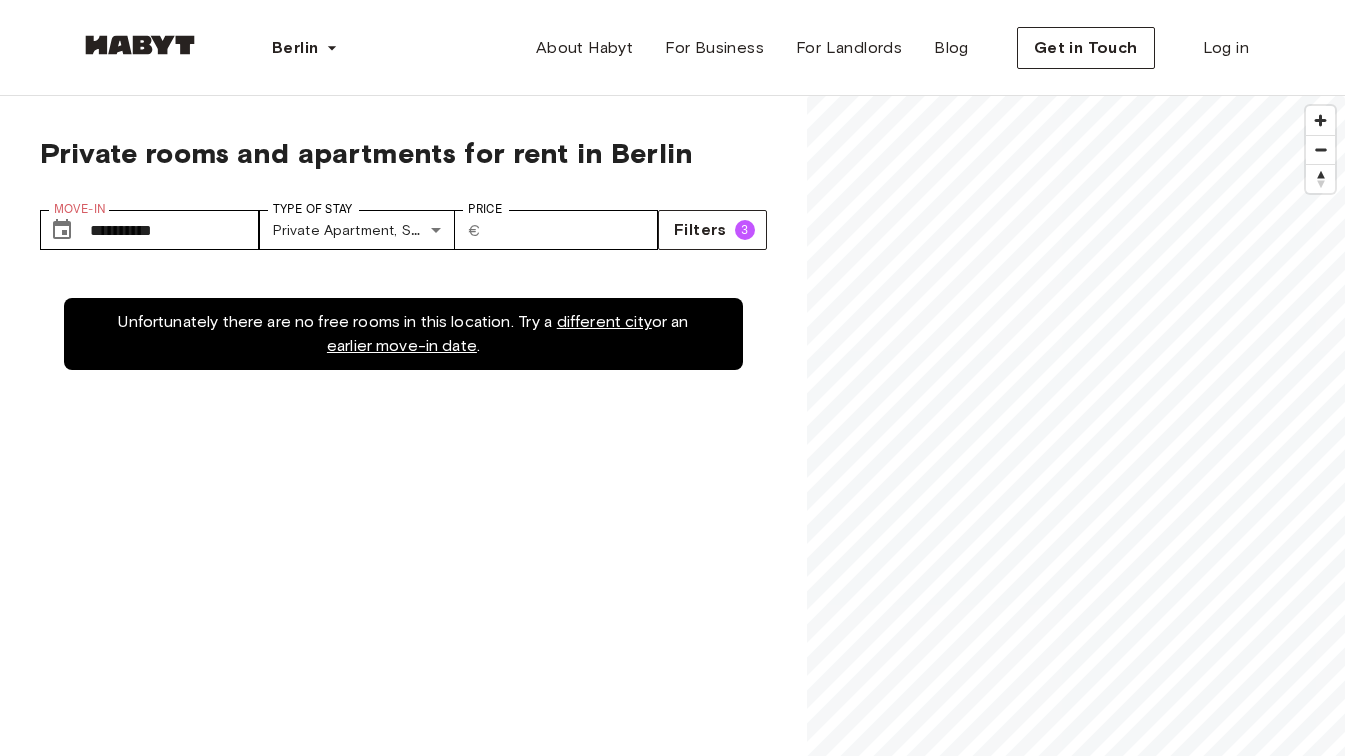 click on "**********" at bounding box center (403, 222) 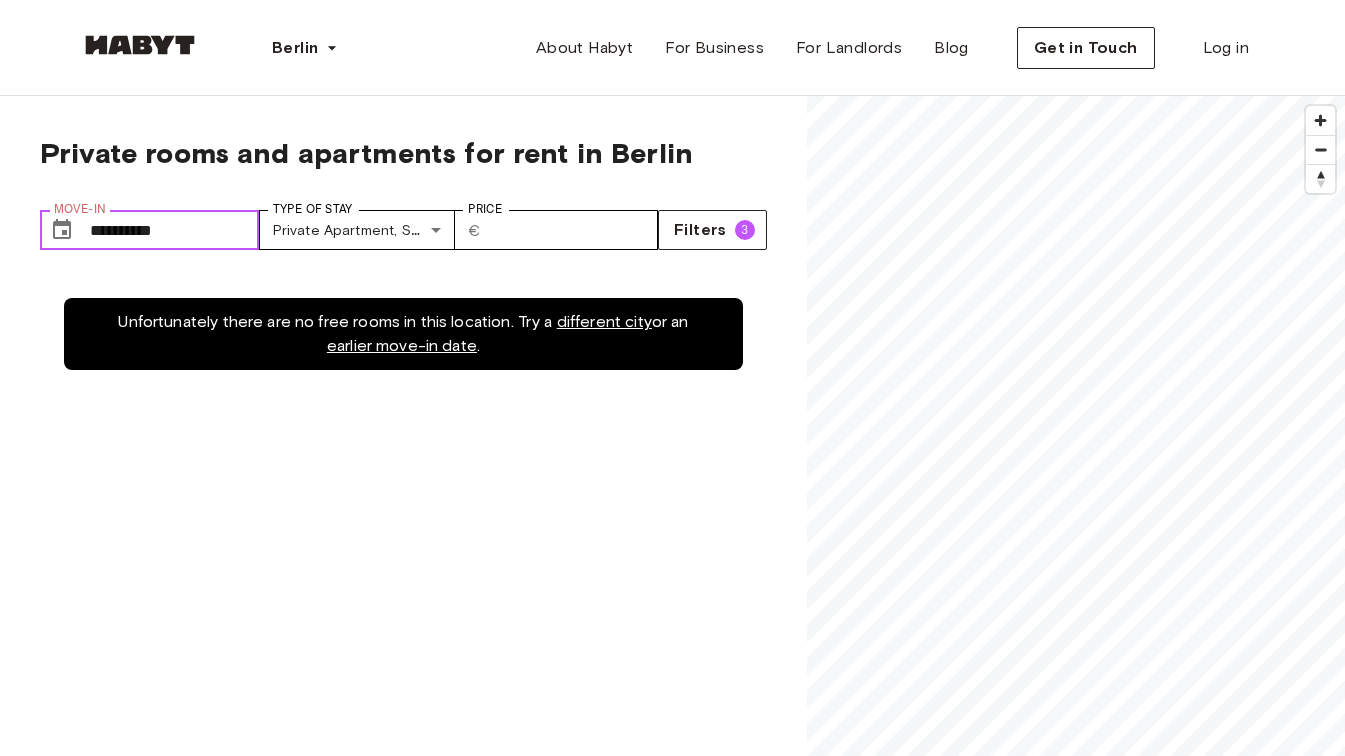 click on "**********" at bounding box center (174, 230) 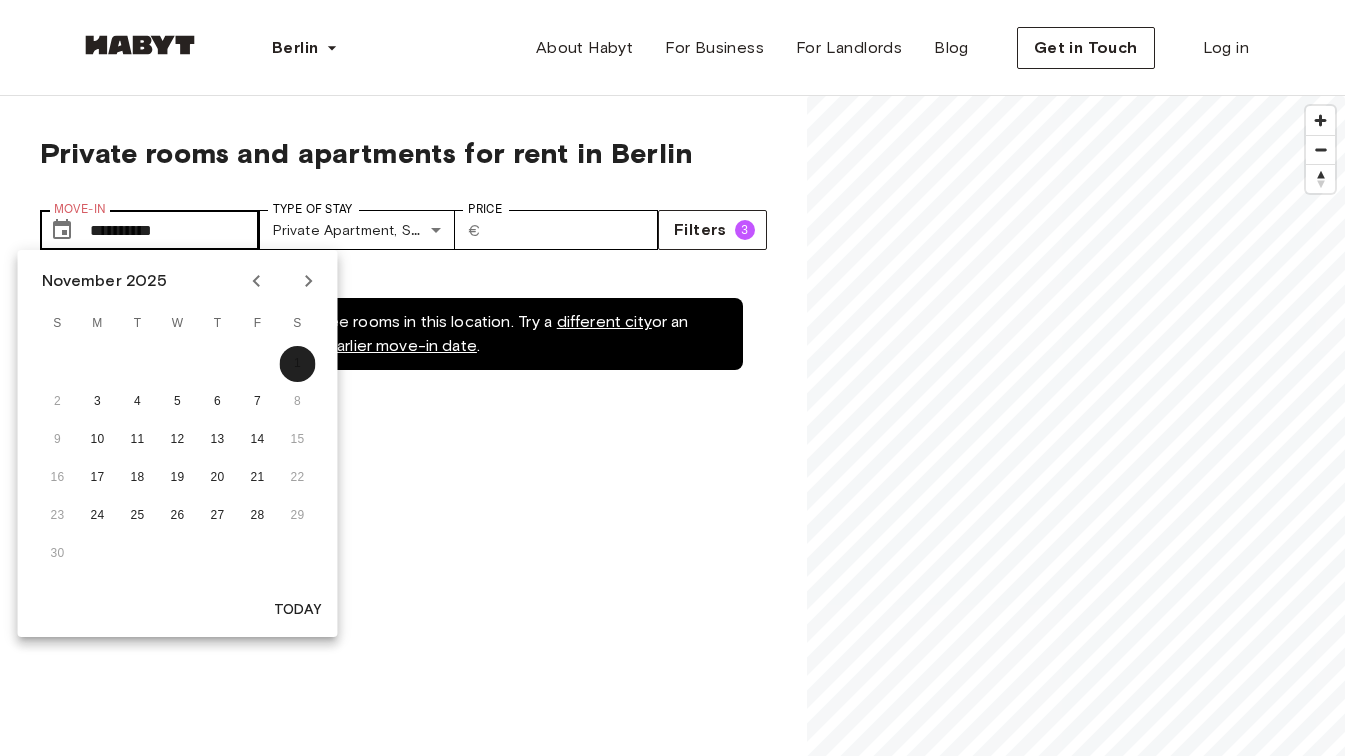 type 